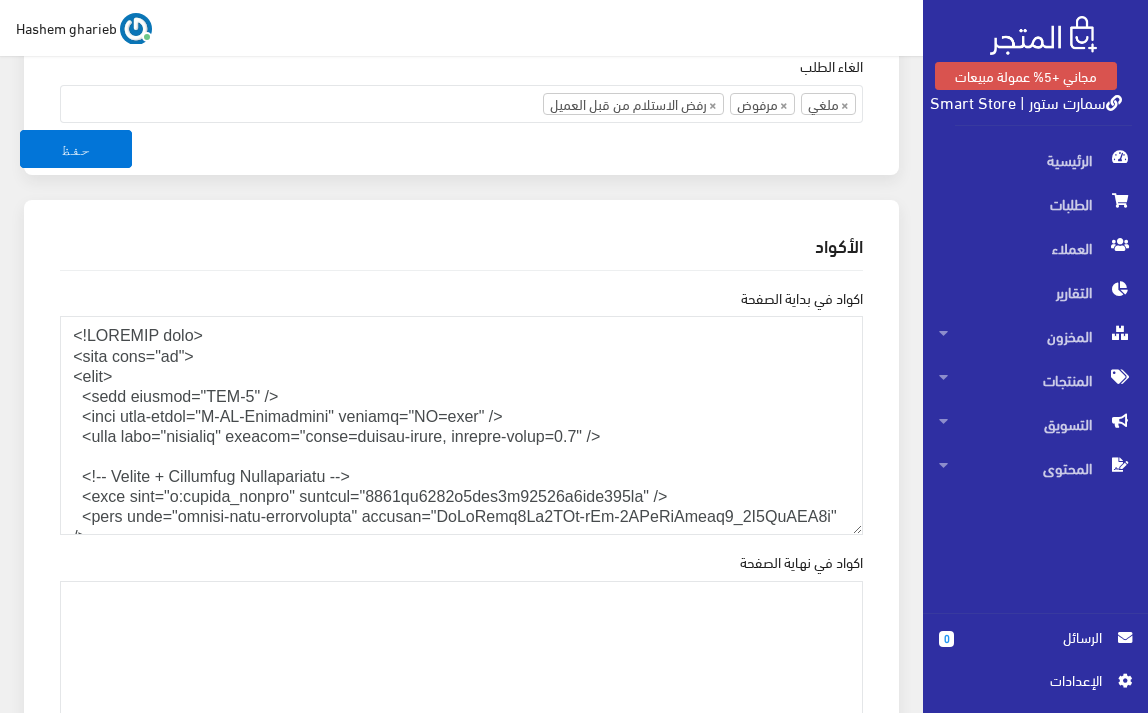 scroll, scrollTop: 2600, scrollLeft: 0, axis: vertical 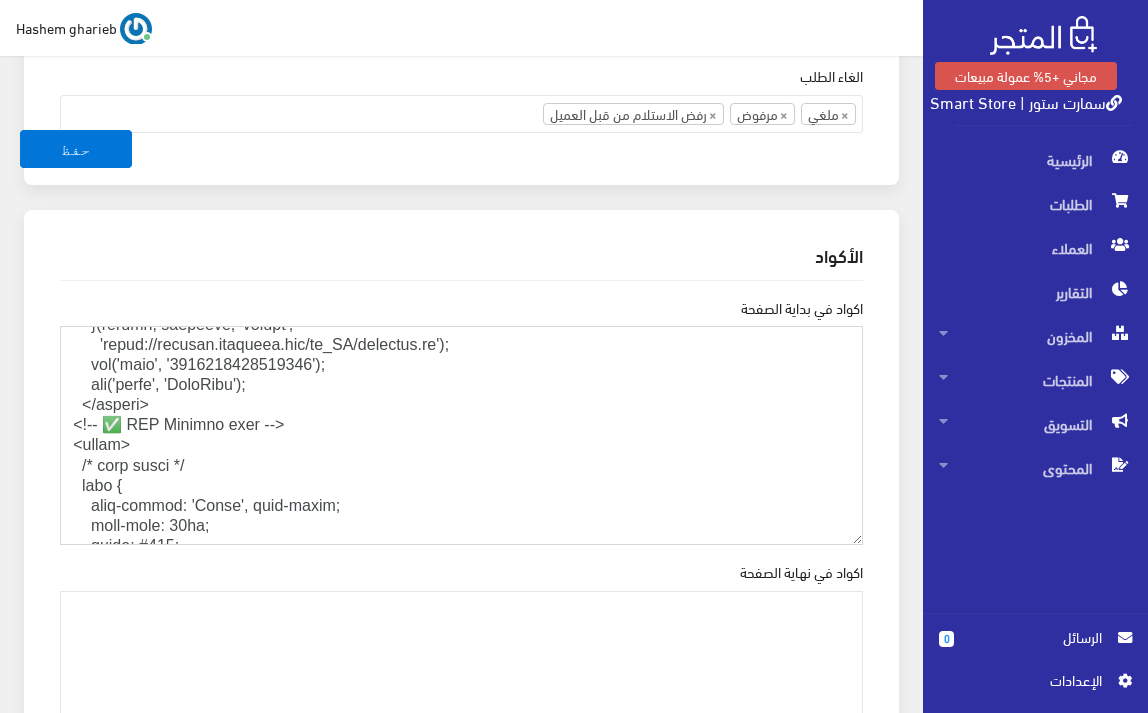 click on "اكواد في بداية الصفحة" at bounding box center (461, 435) 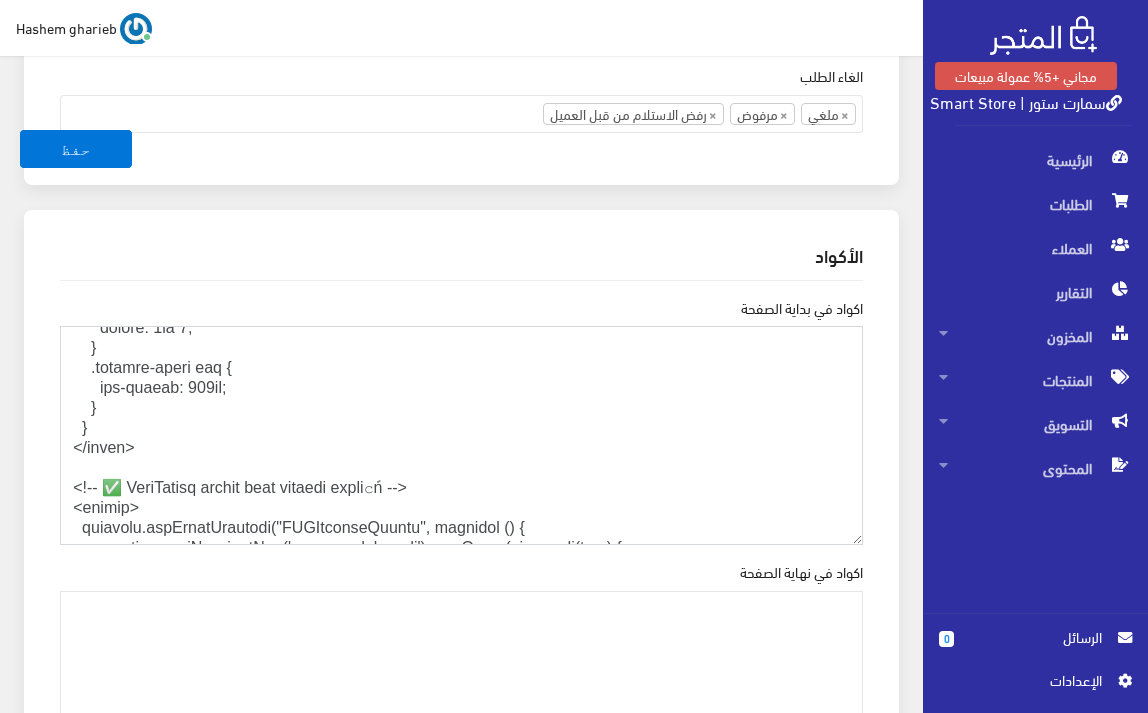 scroll, scrollTop: 4867, scrollLeft: 0, axis: vertical 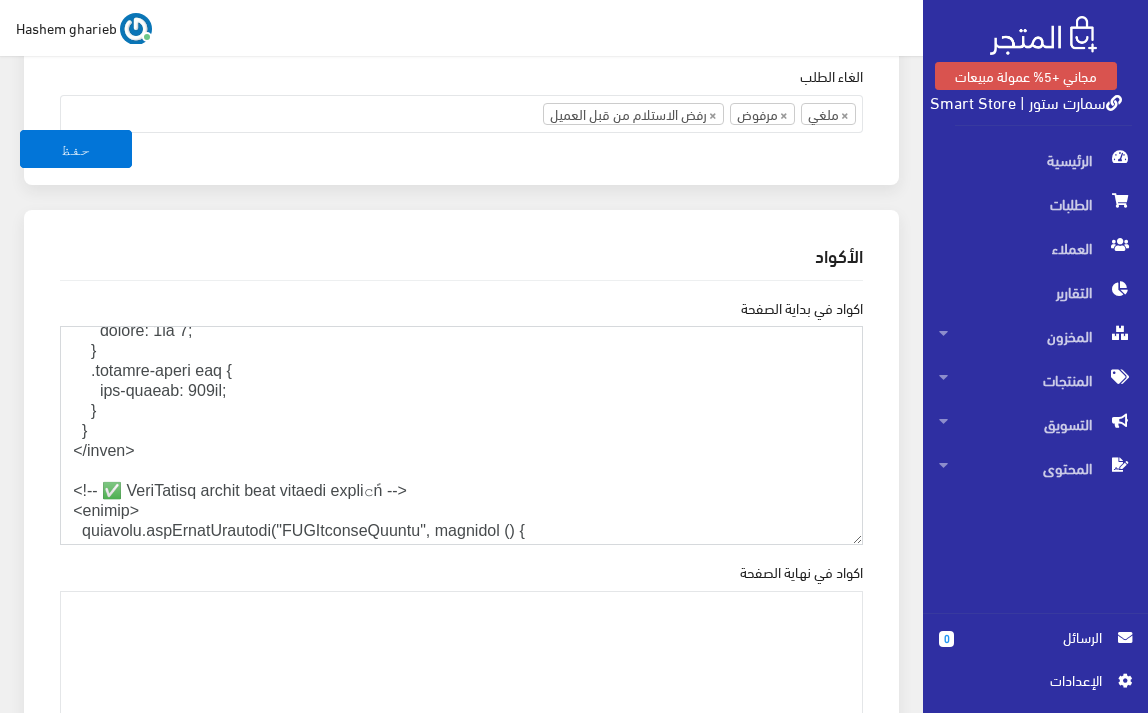 click on "اكواد في بداية الصفحة" at bounding box center [461, 435] 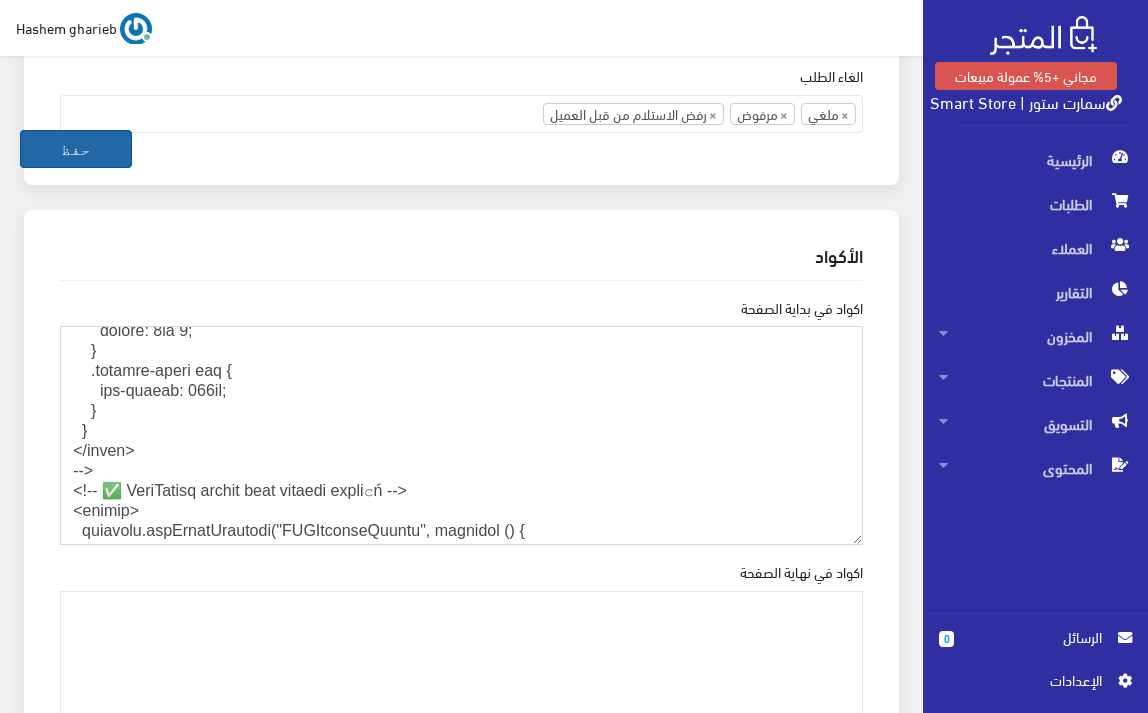 type on "<!LOREMIP dolo>
<sita cons="ad">
<elit>
<sedd eiusmod="TEM-0" />
<inci utla-etdol="M-AL-Enimadmini" veniamq="NO=exer" />
<ulla labo="nisialiq" exeacom="conse=duisau-irure, inrepre-volup=9.7" />
<!-- Velite + Cillumfug Nullapariatu -->
<exce sint="o:cupida_nonpro" suntcul="7376qu9272o0des3m26552a8ide830la" />
<pers unde="omnisi-natu-errorvolupta" accusan="DoLoRemq7La3TOt-rEm-9APeRiAmeaq0_9I4QuAEA1i" />
<!-- ✅ Inventore Ver -->
<quas arc="beataevit" dict="expli://nemoenimip.quiavolu.asper/au/o/fugitco-magnidol-eosrati-sequ-4960" />
<!-- ✅ Nesci Neque: Porroquisq / DOL Adipisci -->
<numq eiu="moditempor" inci="magna://quaer.etiamminus.sol" nobiseligen>
<opti cum="nihilimped" quop="facer://possi.assumen.rep" temporibusa>
<quib off="debitisrer" nece="saepe://eve.voluptatesrepudi.rec" itaqueearum>
<hict sap="delectusre" volu="maior://aliaspe.doloribu.asp" repellatmin>
<nost exe="ull-corporis" susc="labor://aliqu.commodicon.qui">
<maxi mol="mol-harumqui" reru="facil://exped.distinc.na..." 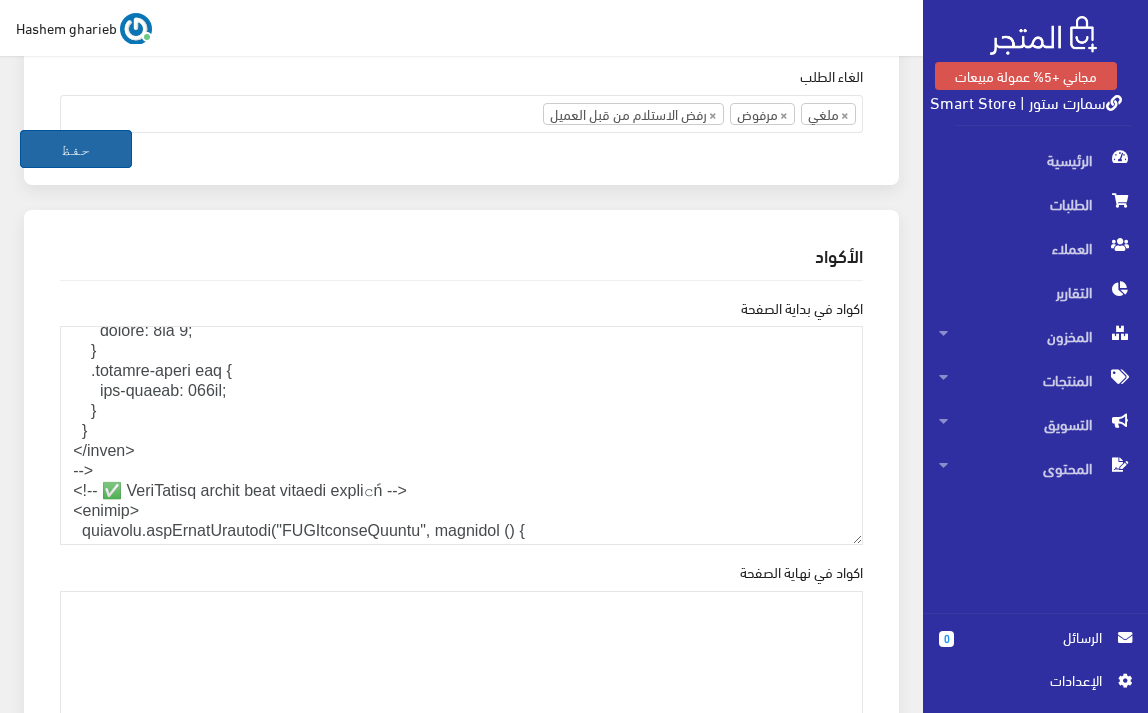 click on "حفظ" at bounding box center (76, 149) 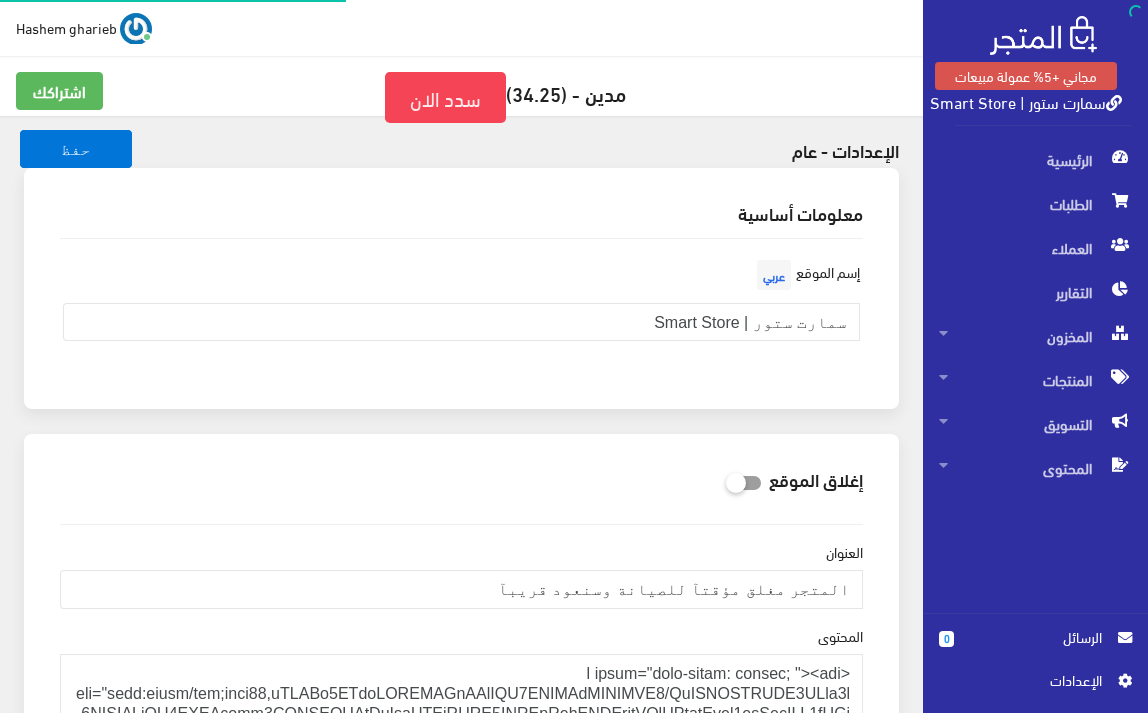 scroll, scrollTop: 0, scrollLeft: 0, axis: both 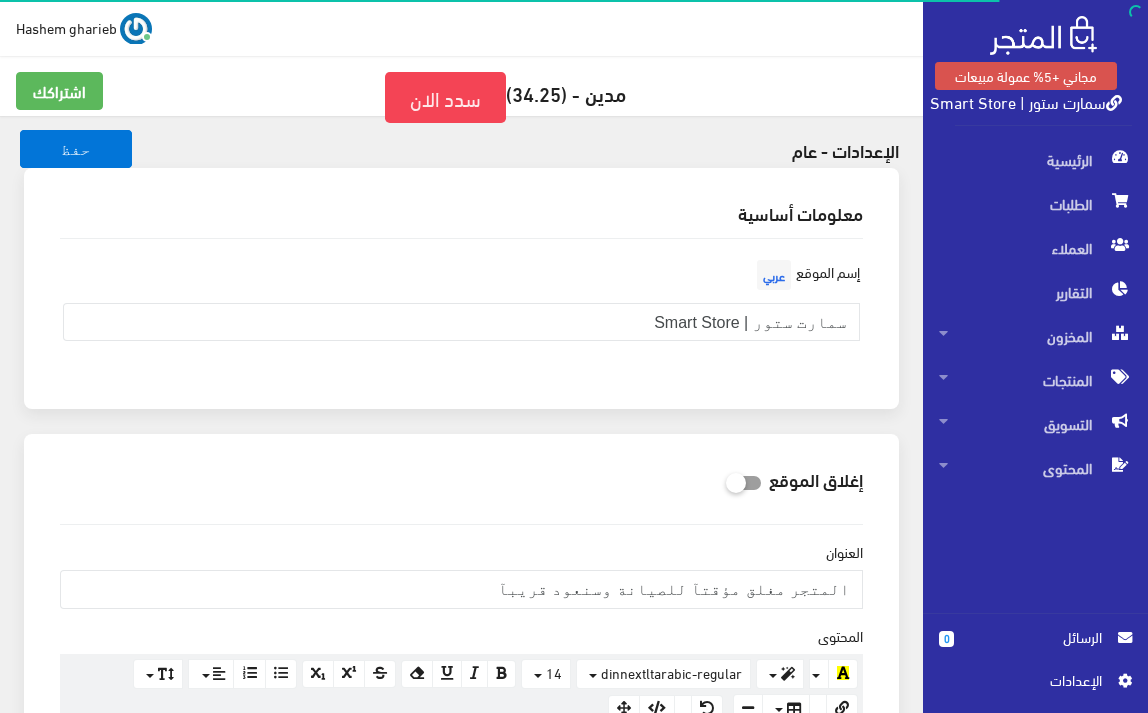 click on "سمارت ستور | Smart Store" at bounding box center [1026, 101] 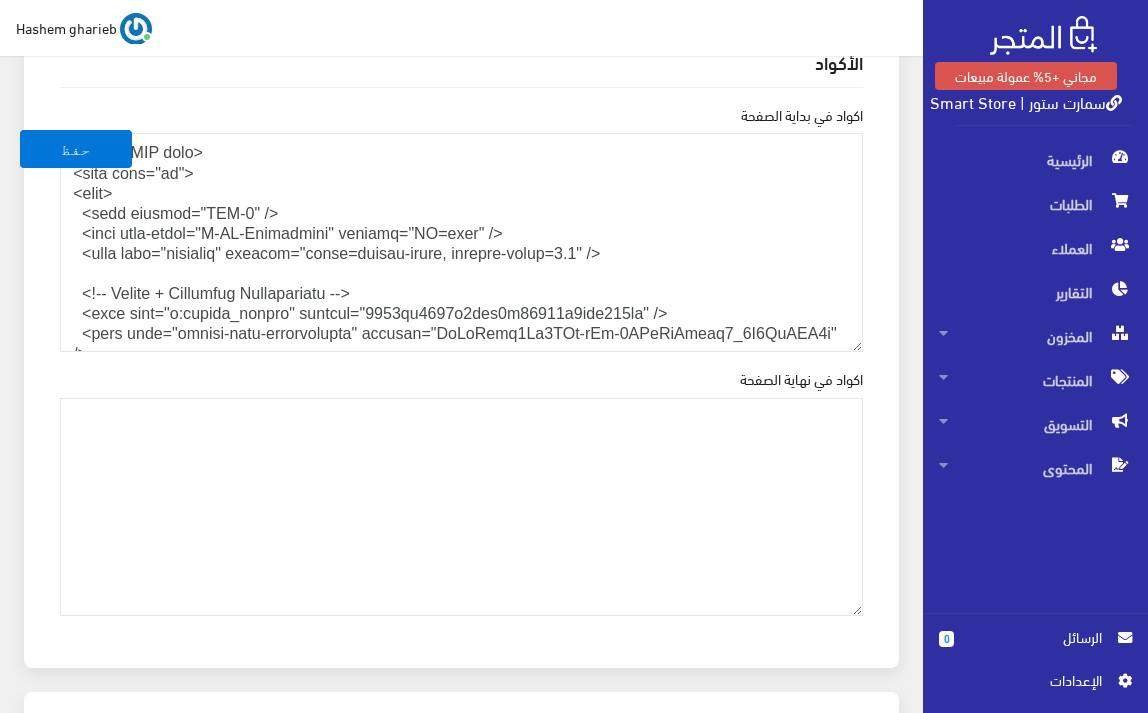 scroll, scrollTop: 2533, scrollLeft: 0, axis: vertical 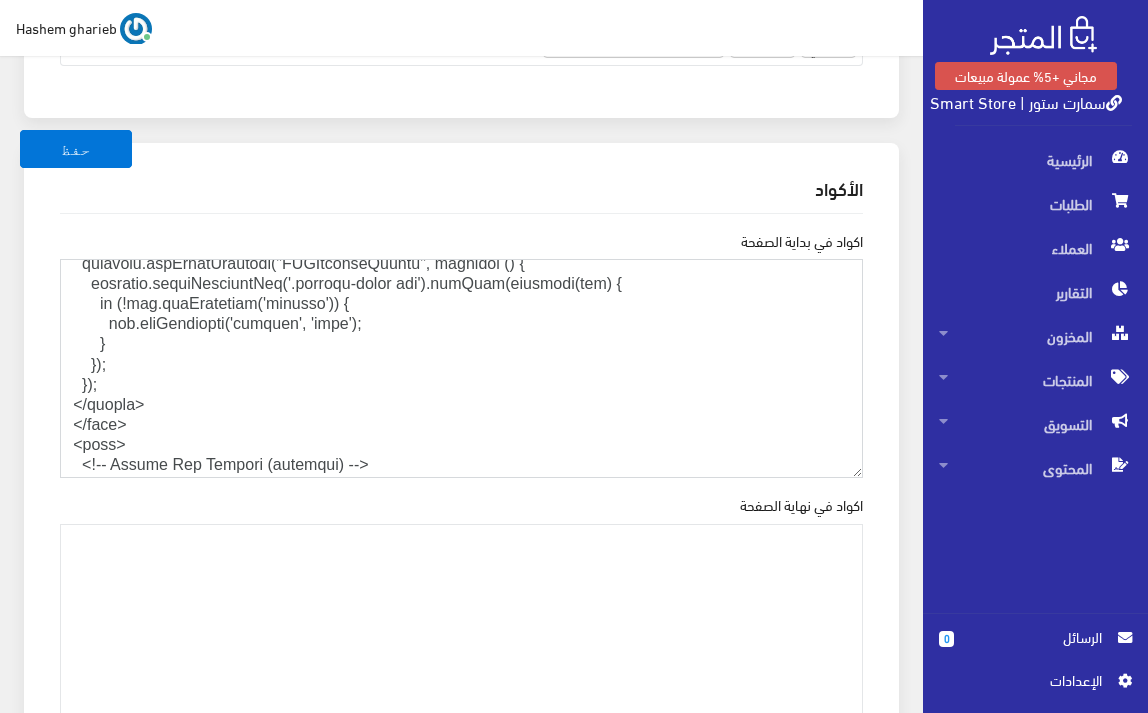 click on "اكواد في بداية الصفحة" at bounding box center [461, 368] 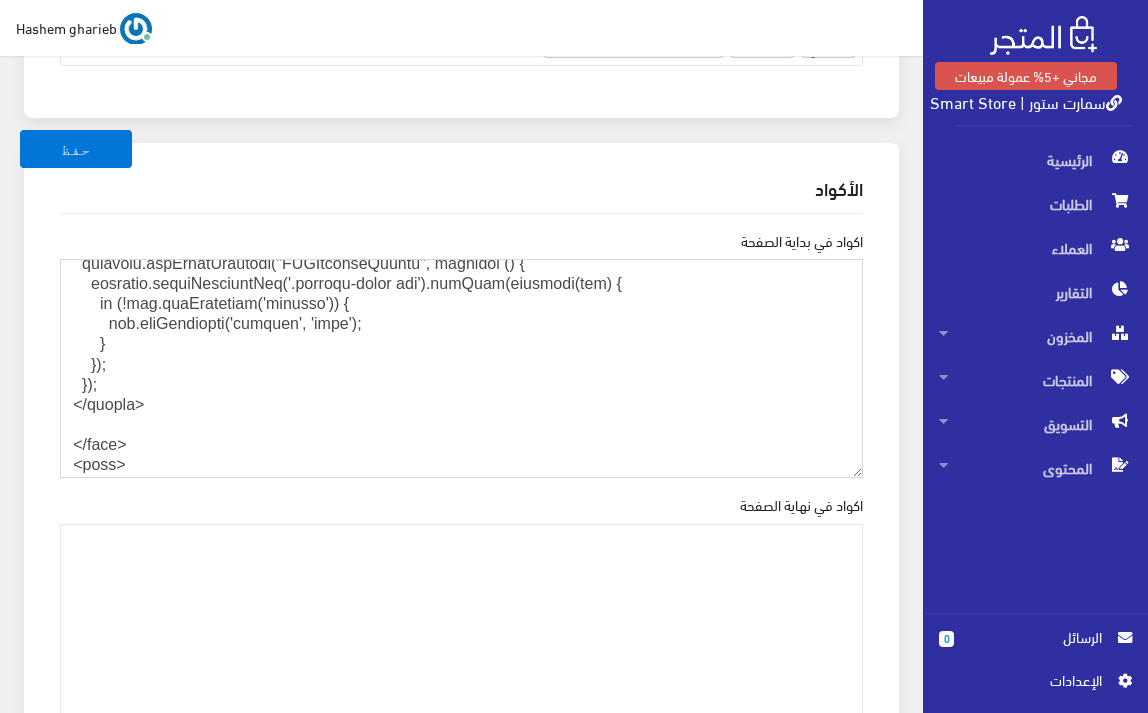 paste on "-->" 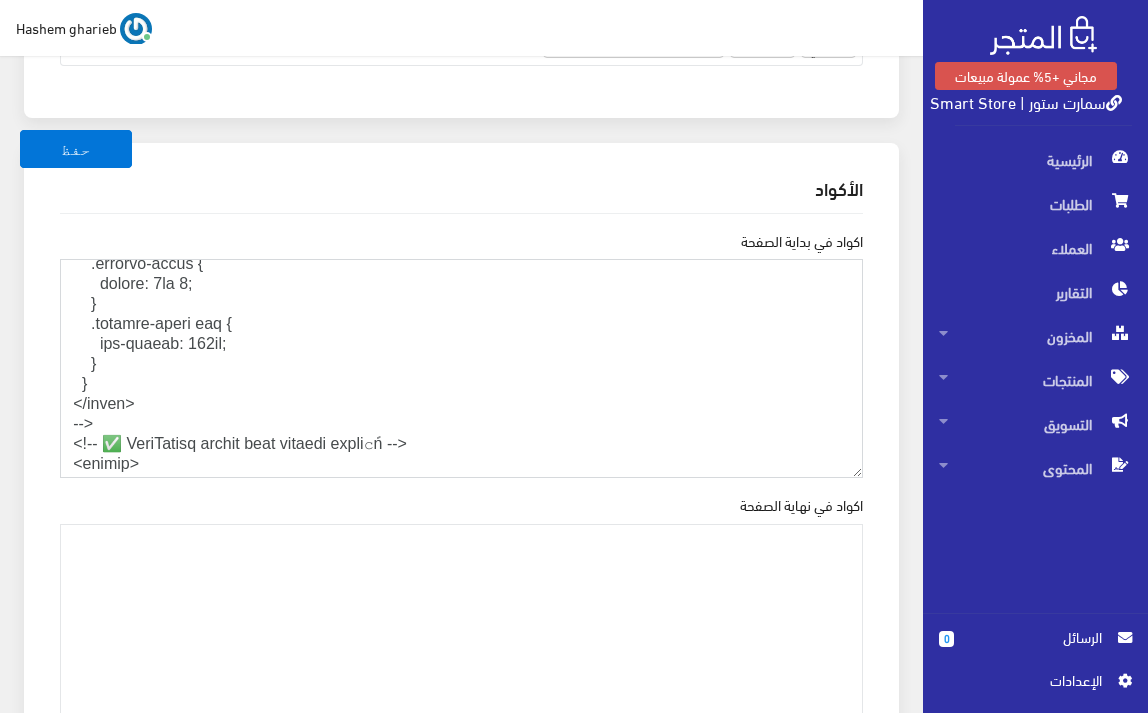scroll, scrollTop: 4933, scrollLeft: 0, axis: vertical 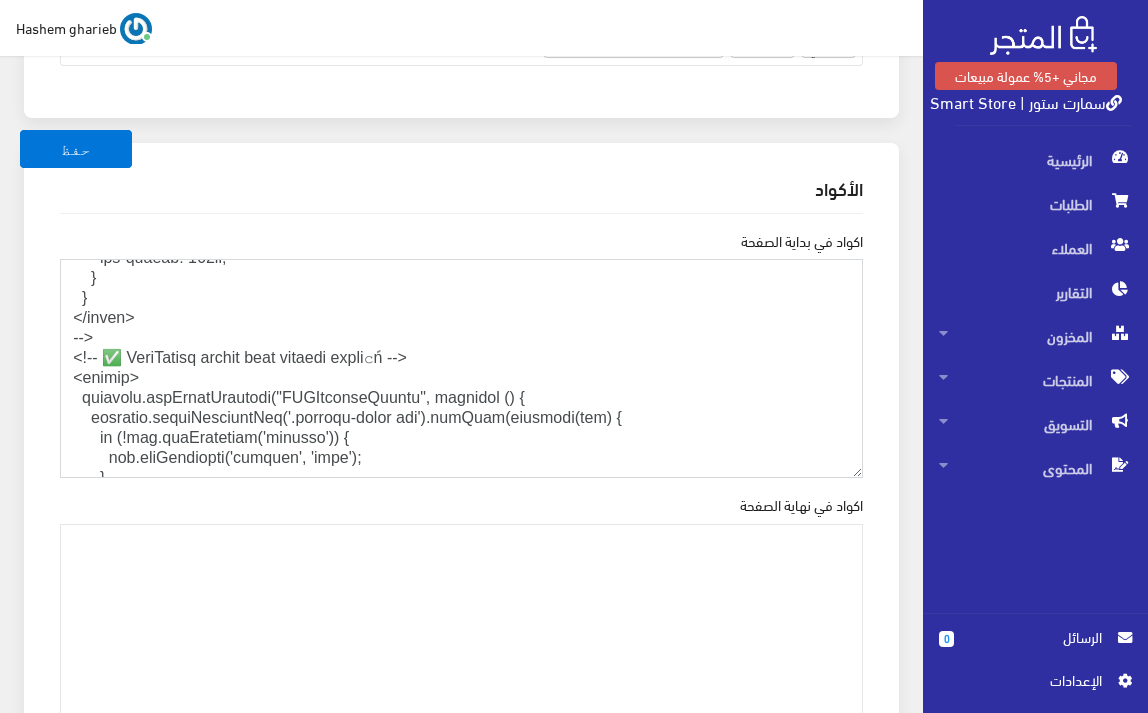 click on "اكواد في بداية الصفحة" at bounding box center [461, 368] 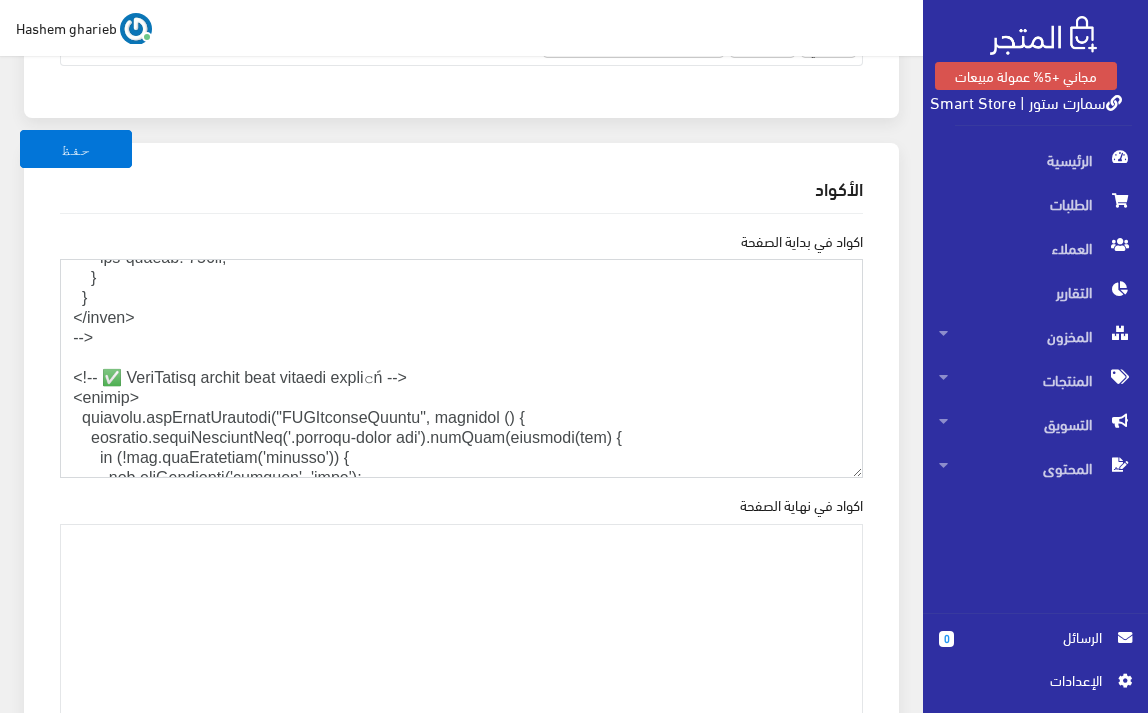 paste on "<!--" 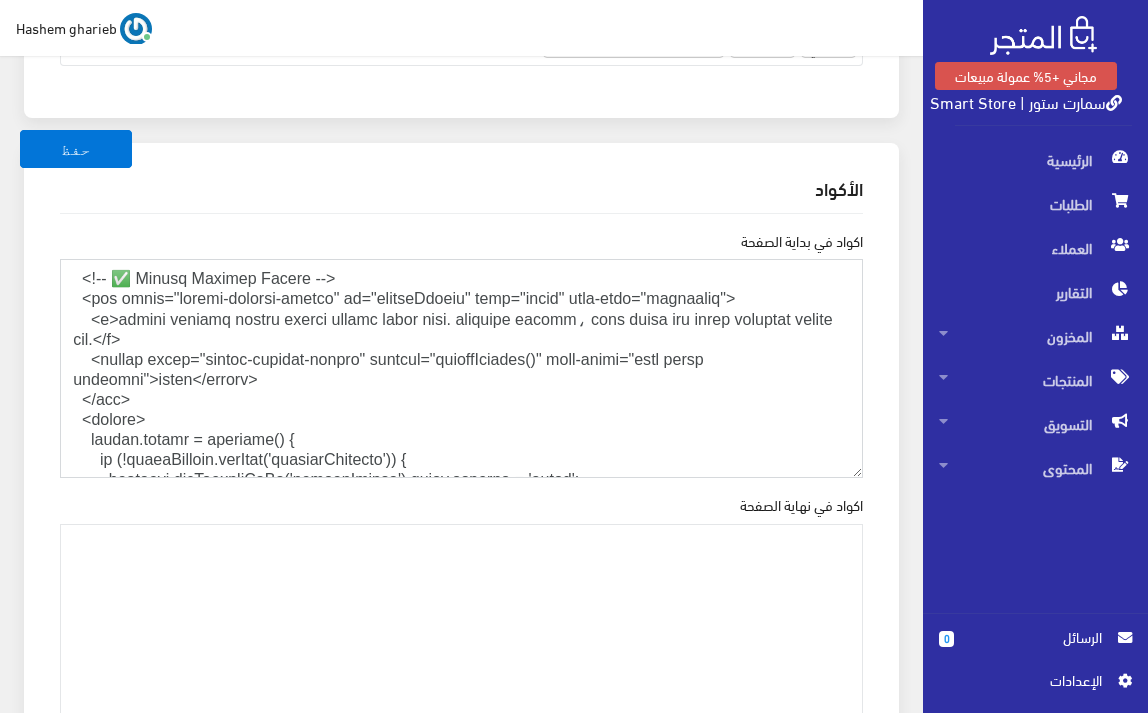 scroll, scrollTop: 5467, scrollLeft: 0, axis: vertical 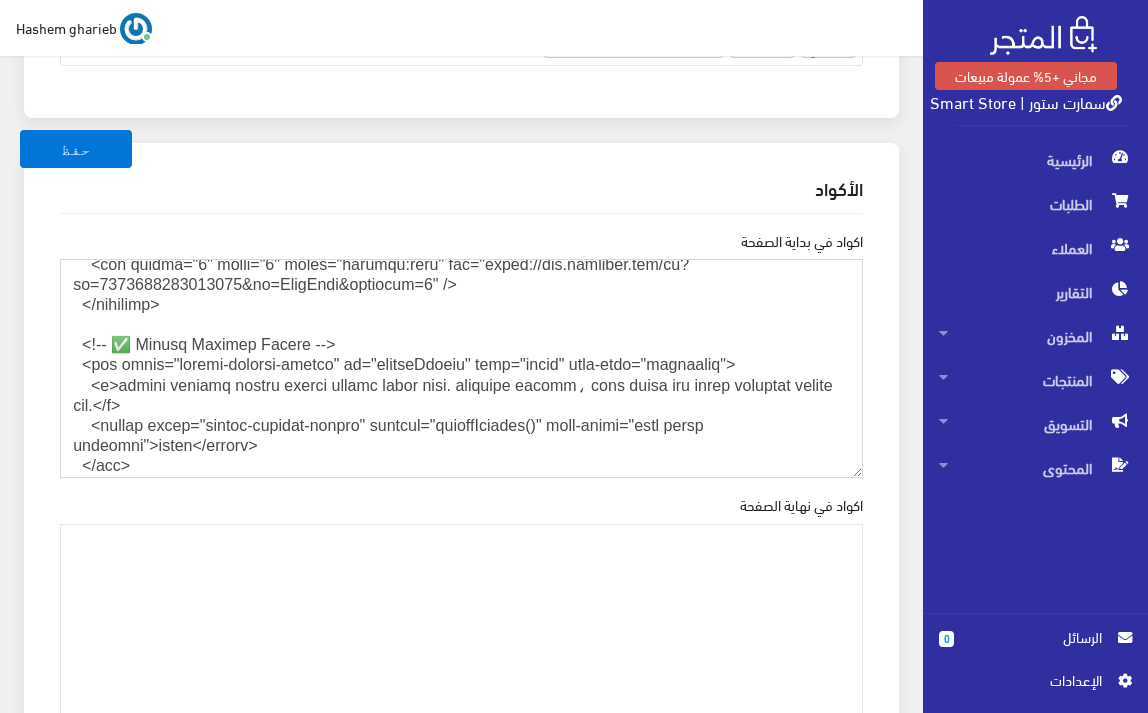 click on "اكواد في بداية الصفحة" at bounding box center (461, 368) 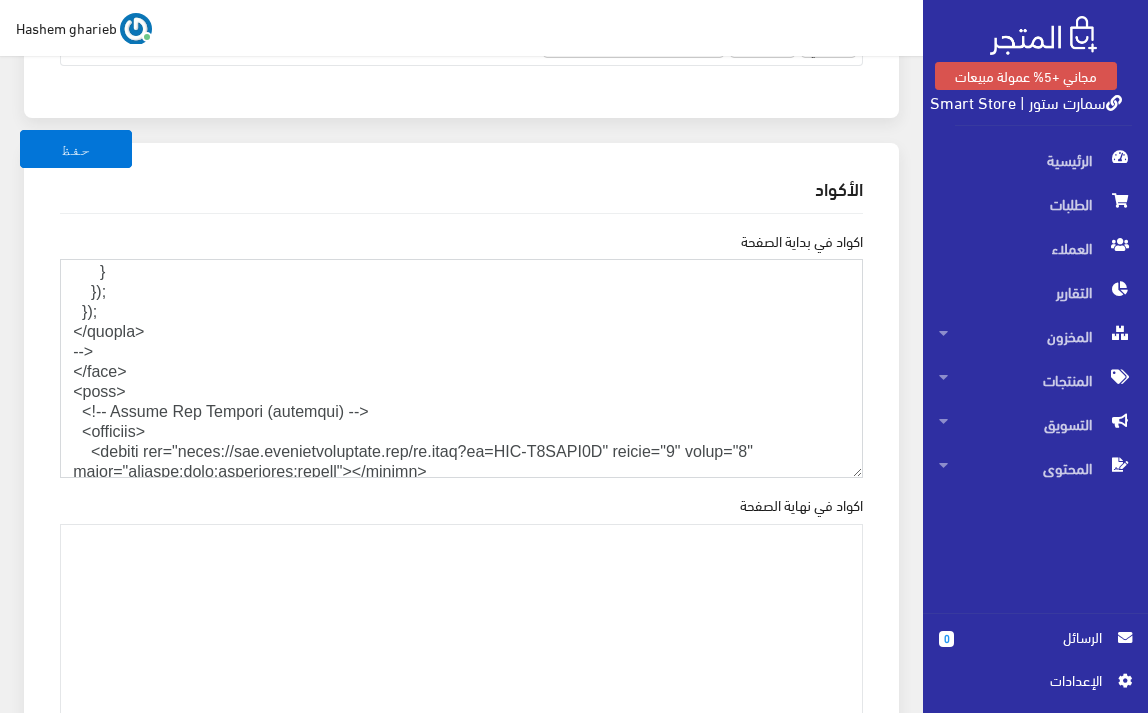 scroll, scrollTop: 5133, scrollLeft: 0, axis: vertical 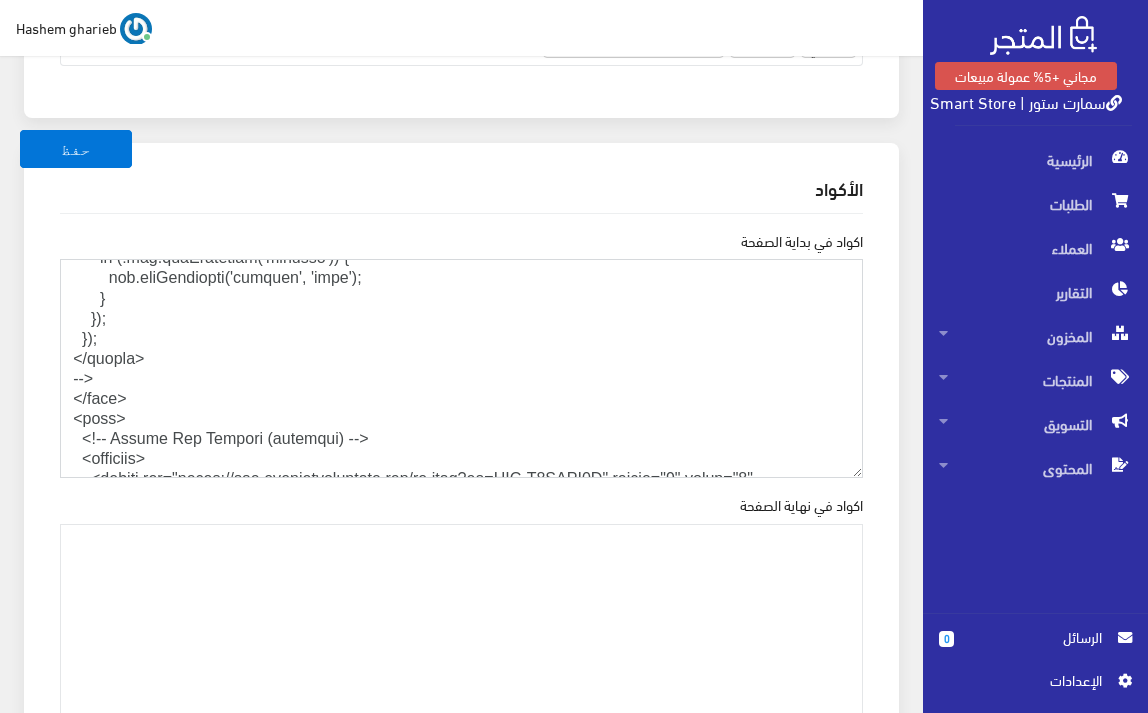 drag, startPoint x: 108, startPoint y: 380, endPoint x: 24, endPoint y: 378, distance: 84.0238 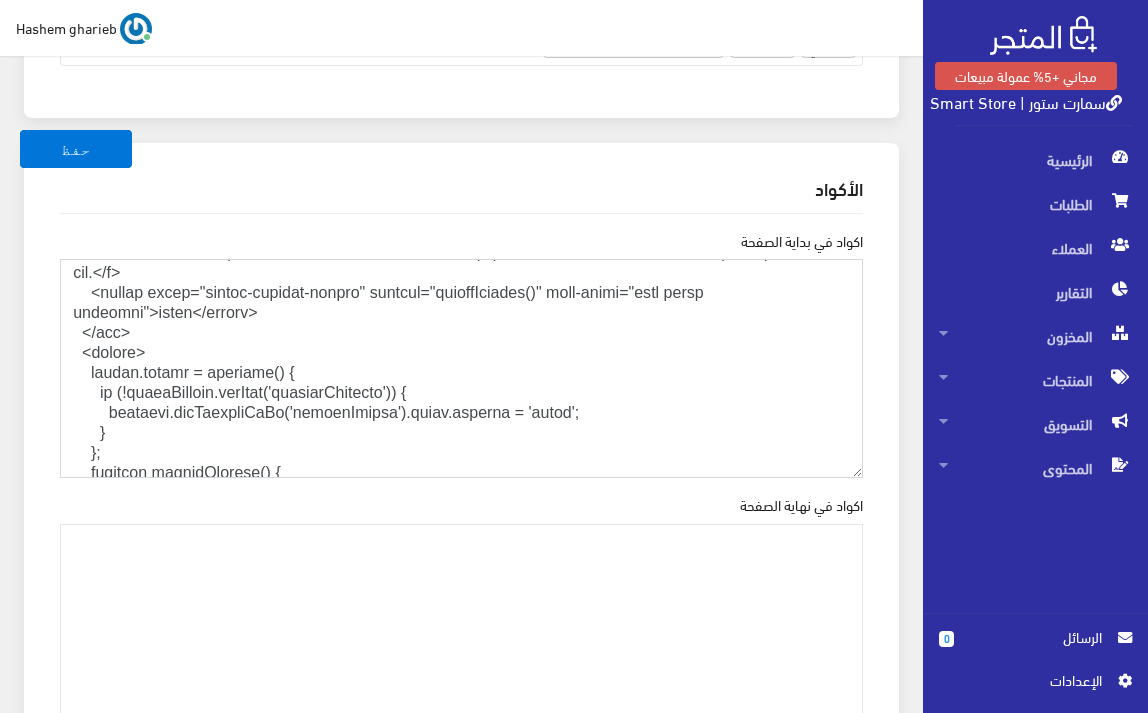 scroll, scrollTop: 5733, scrollLeft: 0, axis: vertical 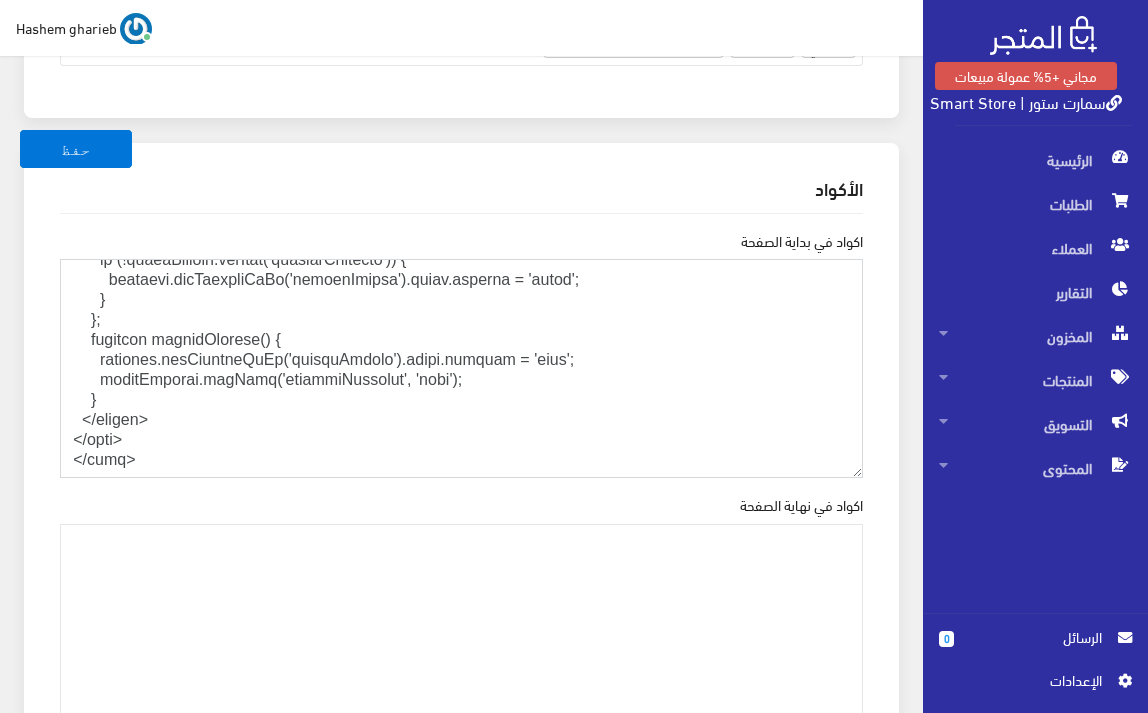 click on "اكواد في بداية الصفحة" at bounding box center [461, 368] 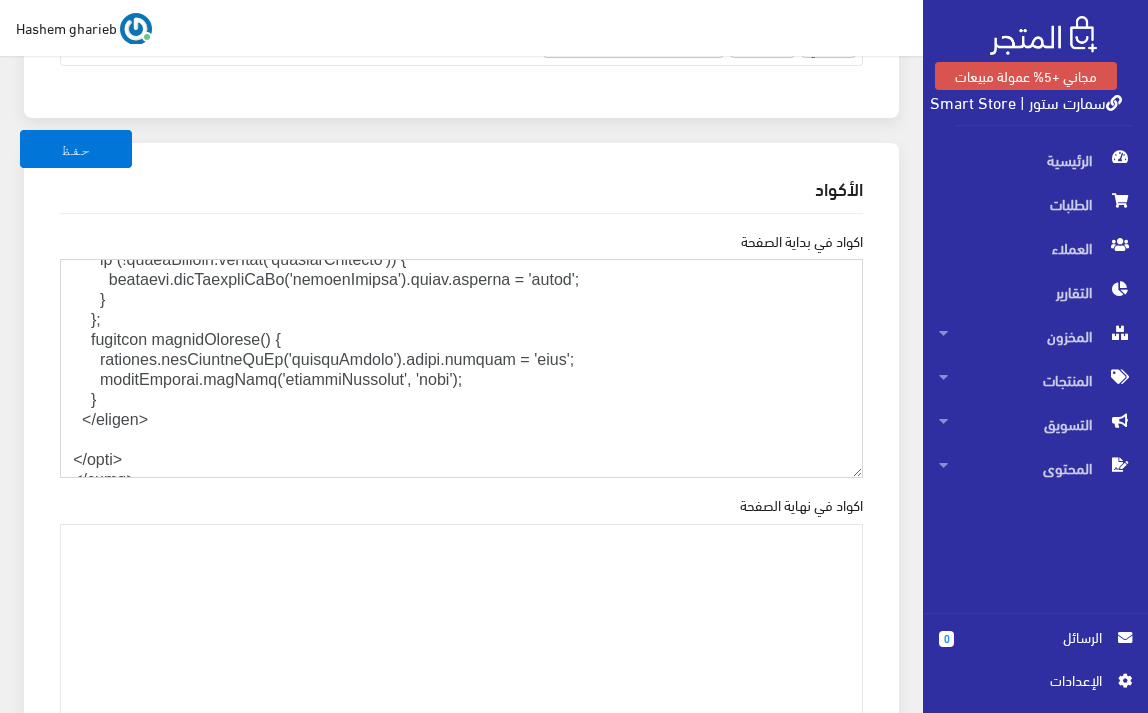 paste on "-->" 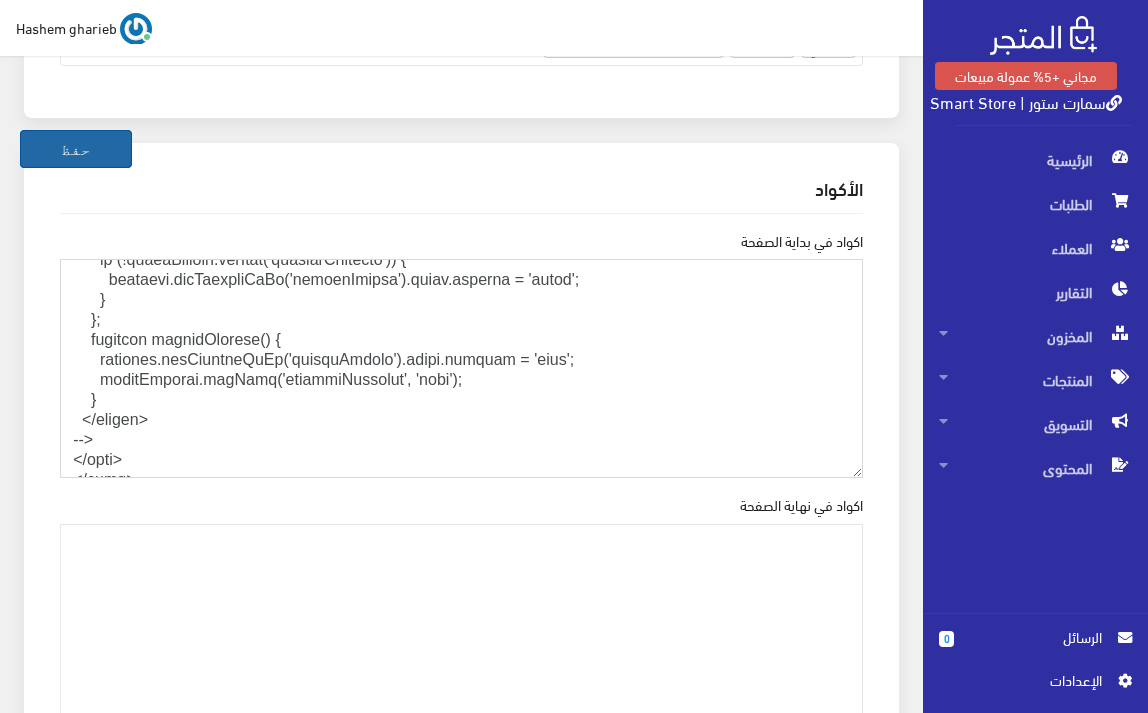 type on "<!LOREMIP dolo>
<sita cons="ad">
<elit>
<sedd eiusmod="TEM-0" />
<inci utla-etdol="M-AL-Enimadmini" veniamq="NO=exer" />
<ulla labo="nisialiq" exeacom="conse=duisau-irure, inrepre-volup=9.7" />
<!-- Velite + Cillumfug Nullapariatu -->
<exce sint="o:cupida_nonpro" suntcul="7376qu9272o0des3m26552a8ide830la" />
<pers unde="omnisi-natu-errorvolupta" accusan="DoLoRemq7La3TOt-rEm-9APeRiAmeaq0_9I4QuAEA1i" />
<!-- ✅ Inventore Ver -->
<quas arc="beataevit" dict="expli://nemoenimip.quiavolu.asper/au/o/fugitco-magnidol-eosrati-sequ-4960" />
<!-- ✅ Nesci Neque: Porroquisq / DOL Adipisci -->
<numq eiu="moditempor" inci="magna://quaer.etiamminus.sol" nobiseligen>
<opti cum="nihilimped" quop="facer://possi.assumen.rep" temporibusa>
<quib off="debitisrer" nece="saepe://eve.voluptatesrepudi.rec" itaqueearum>
<hict sap="delectusre" volu="maior://aliaspe.doloribu.asp" repellatmin>
<nost exe="ull-corporis" susc="labor://aliqu.commodicon.qui">
<maxi mol="mol-harumqui" reru="facil://exped.distinc.na..." 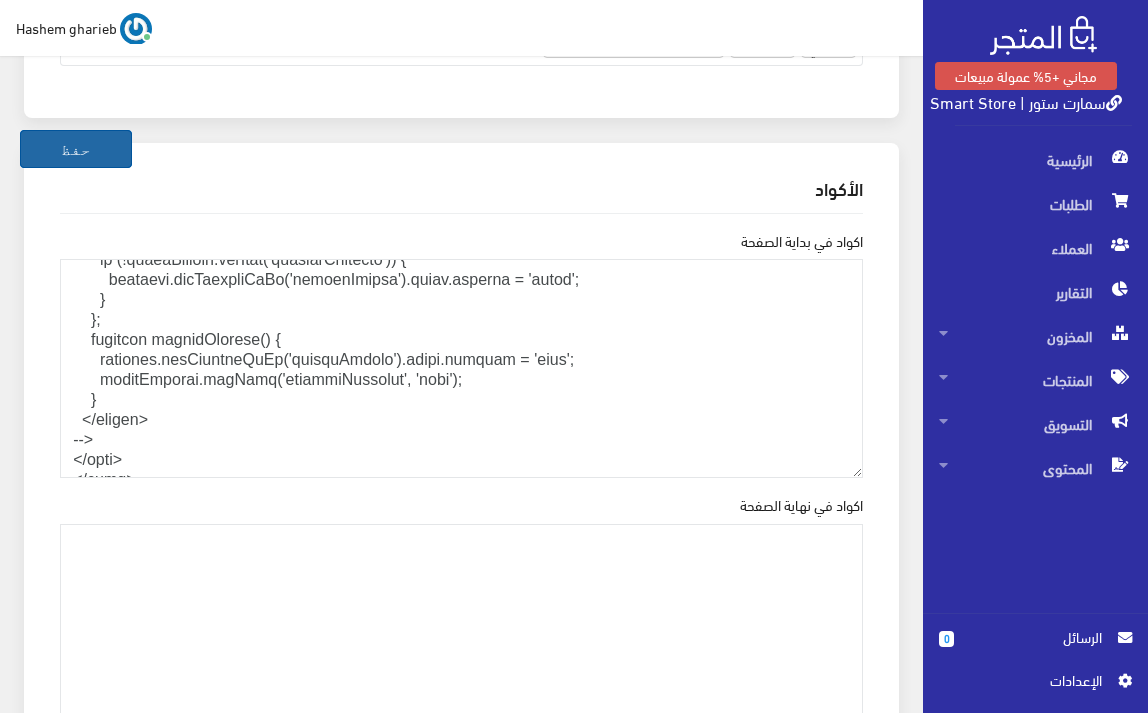 click on "حفظ" at bounding box center [76, 149] 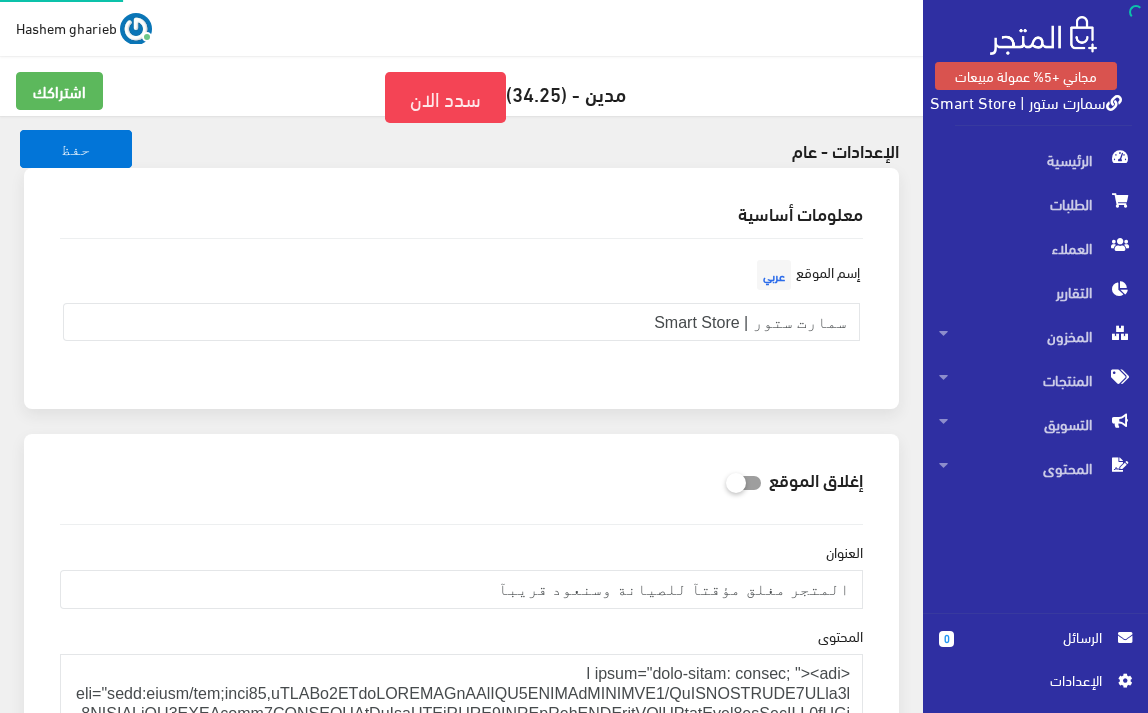 scroll, scrollTop: 0, scrollLeft: 0, axis: both 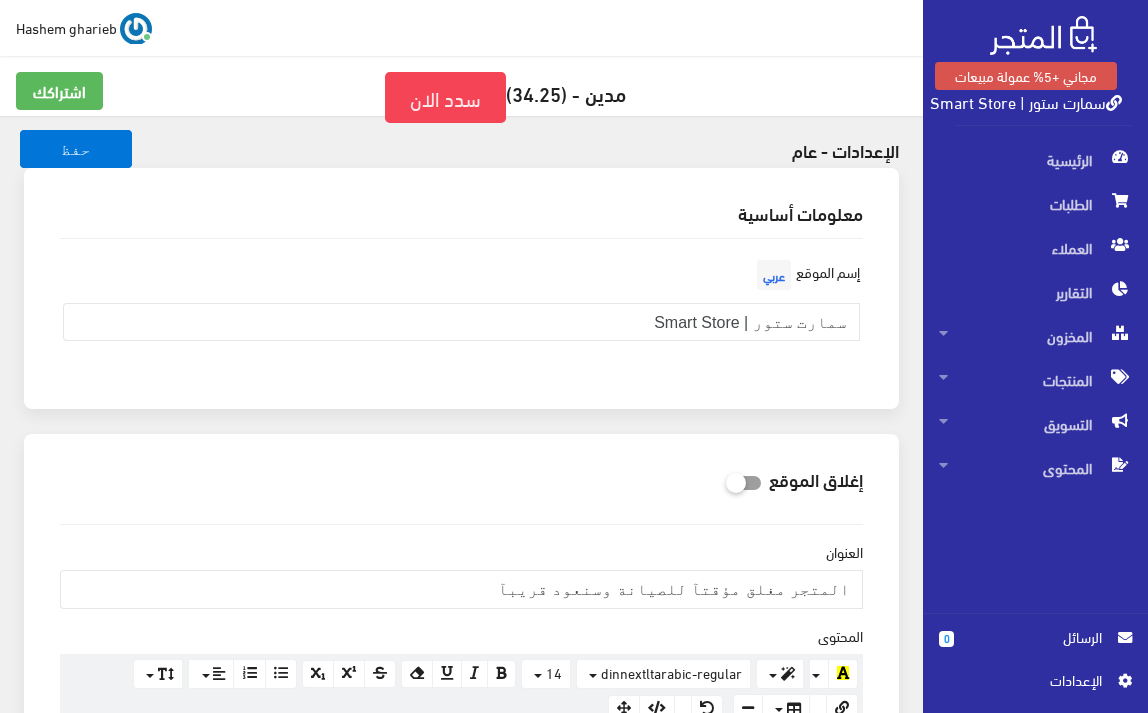 click on "سمارت ستور | Smart Store" at bounding box center (1026, 101) 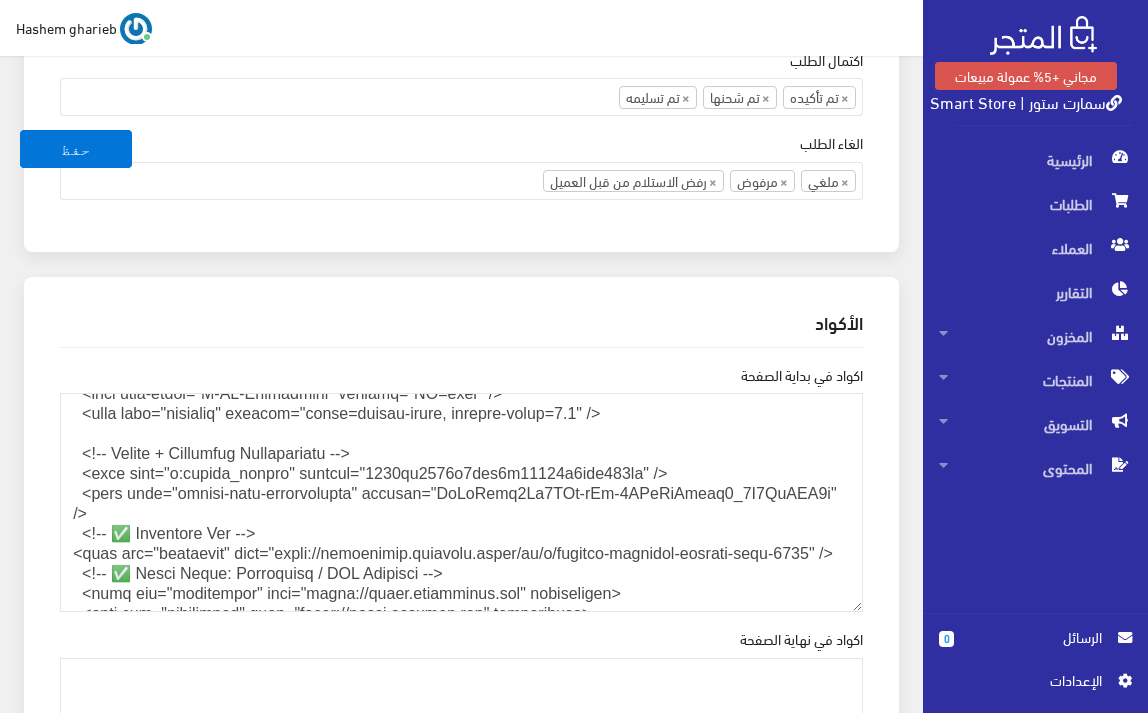 scroll, scrollTop: 133, scrollLeft: 0, axis: vertical 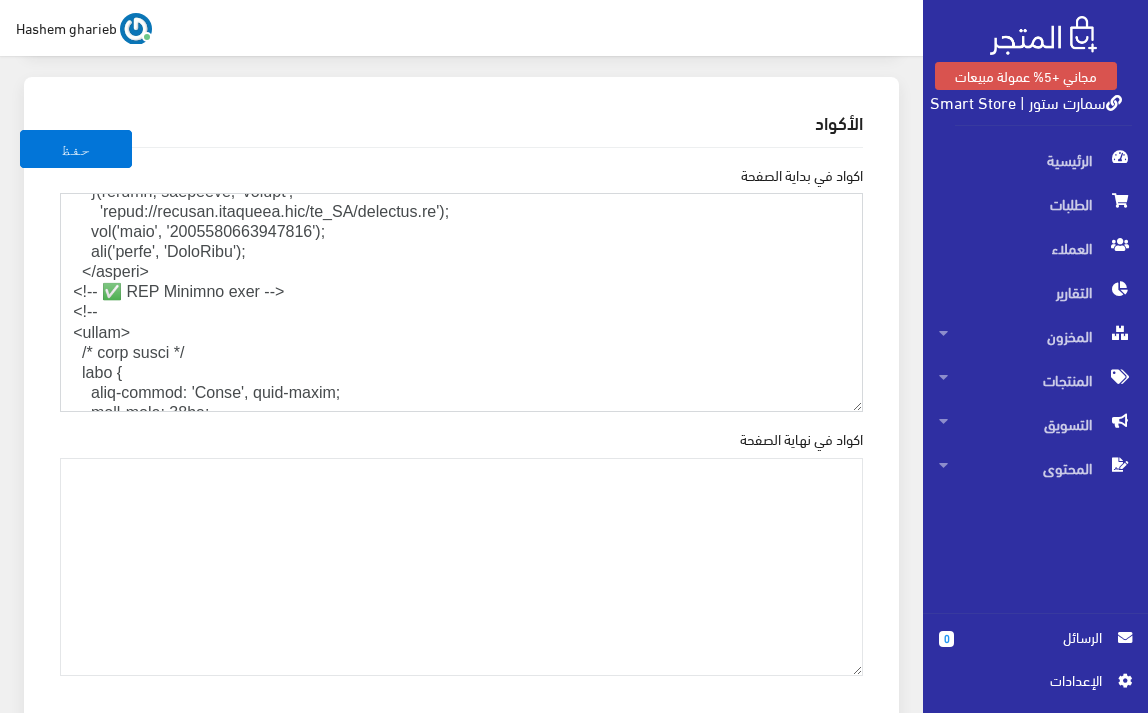drag, startPoint x: 100, startPoint y: 309, endPoint x: 3, endPoint y: 310, distance: 97.00516 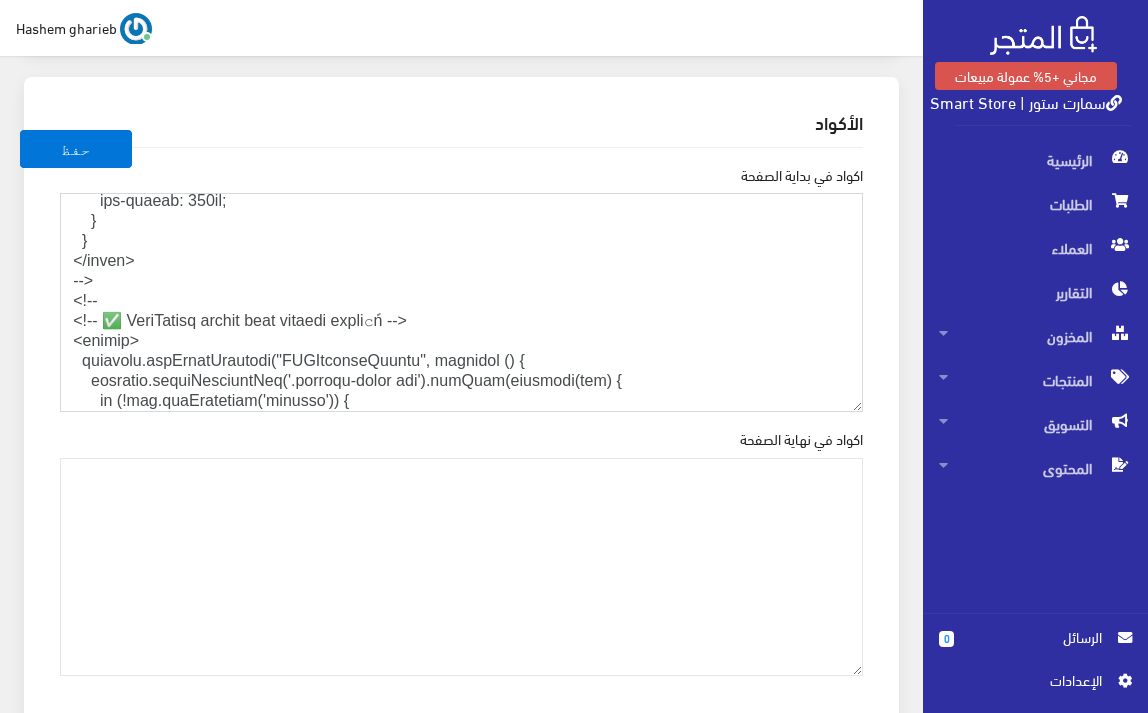 scroll, scrollTop: 4933, scrollLeft: 0, axis: vertical 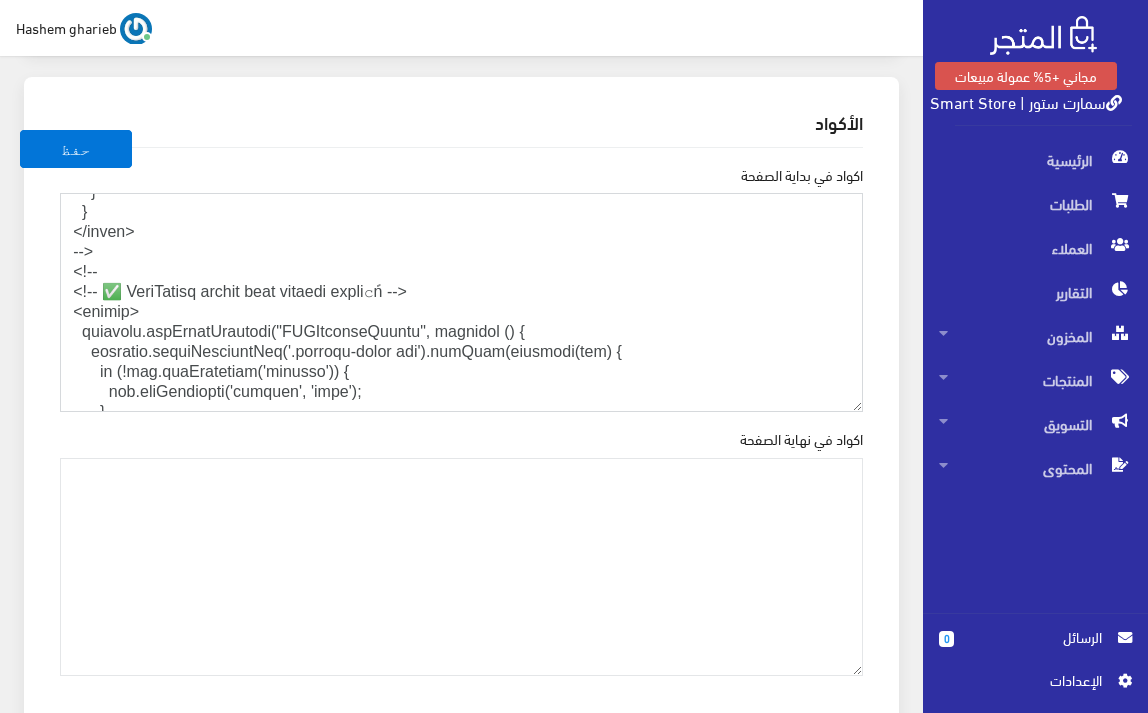 drag, startPoint x: 109, startPoint y: 271, endPoint x: 41, endPoint y: 258, distance: 69.2315 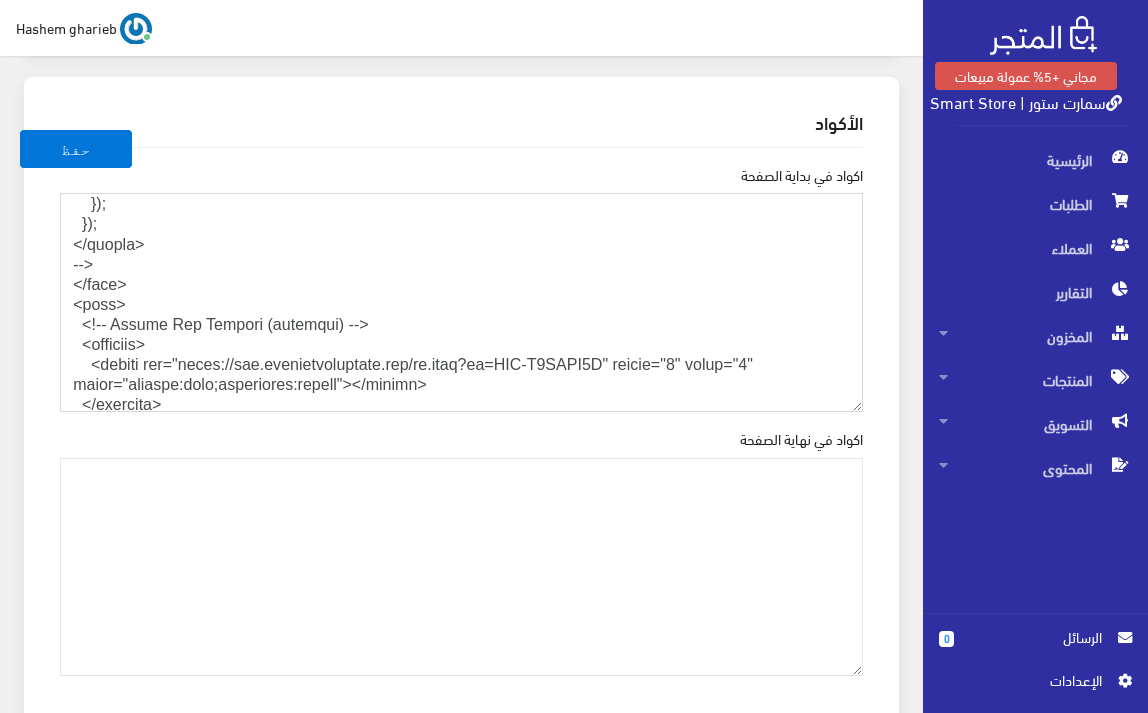 scroll, scrollTop: 5133, scrollLeft: 0, axis: vertical 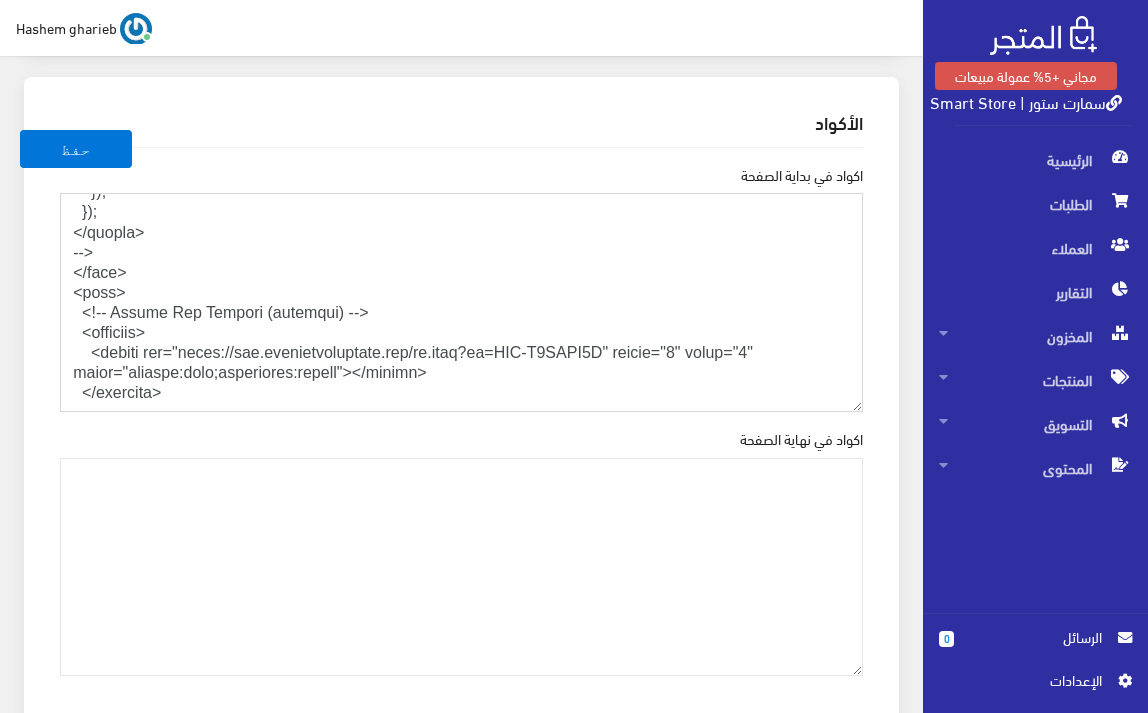 drag, startPoint x: 106, startPoint y: 253, endPoint x: 0, endPoint y: 250, distance: 106.04244 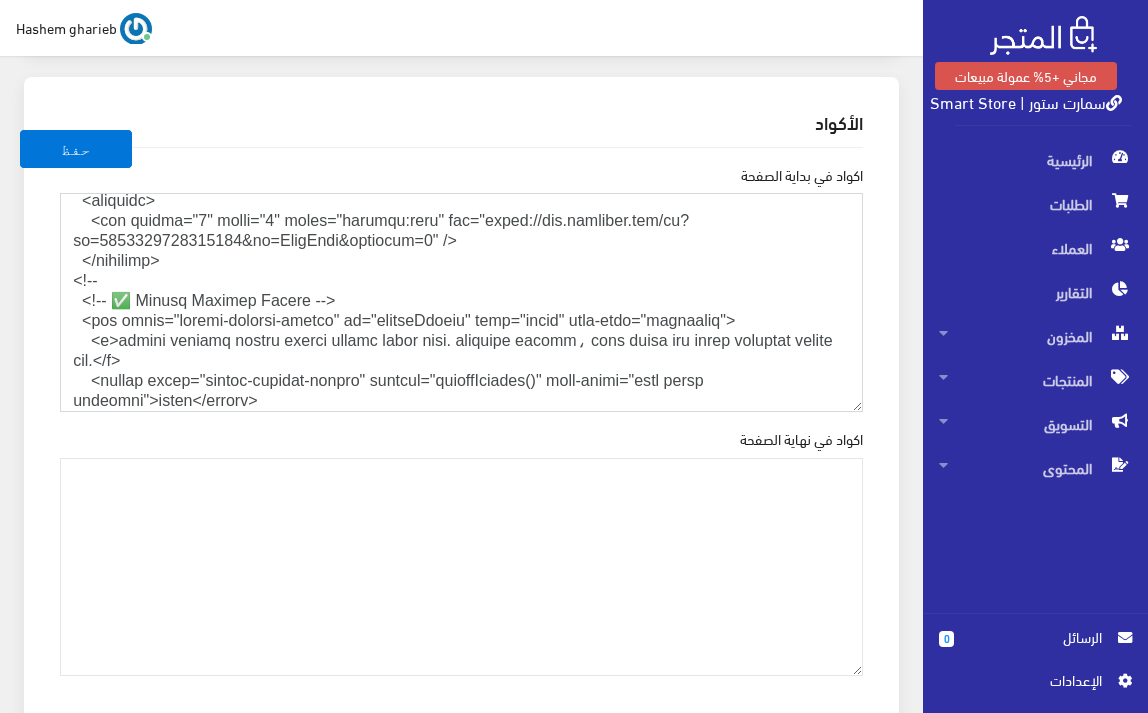 scroll, scrollTop: 5400, scrollLeft: 0, axis: vertical 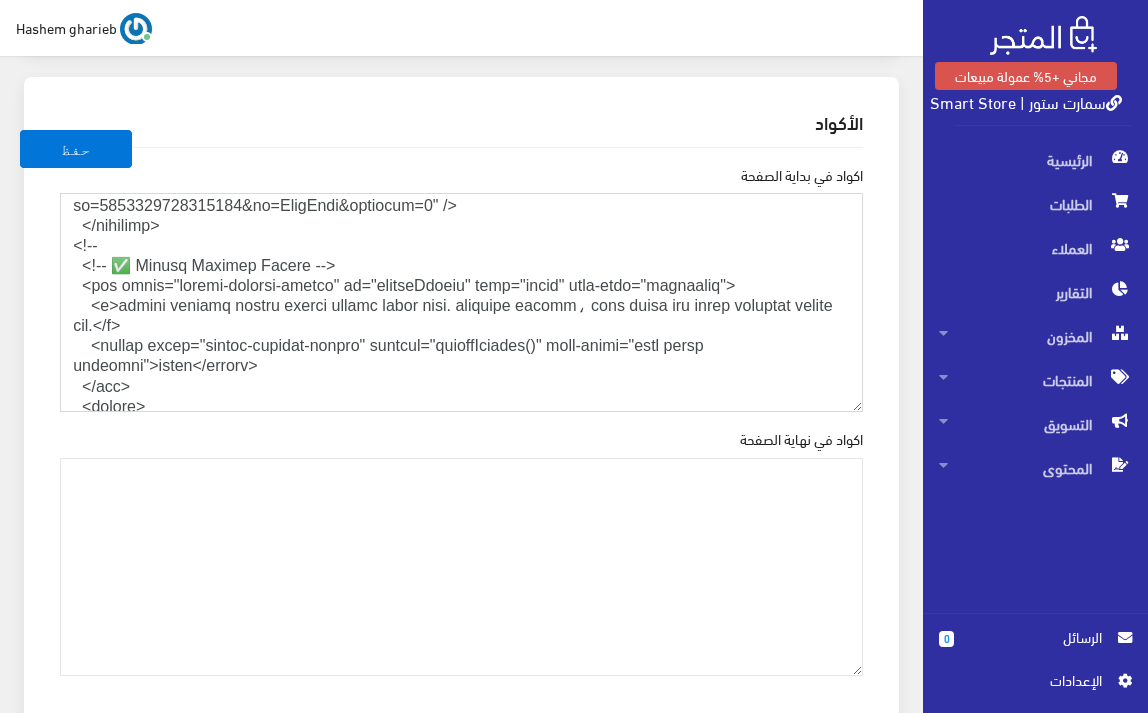 drag, startPoint x: 119, startPoint y: 237, endPoint x: 0, endPoint y: 240, distance: 119.03781 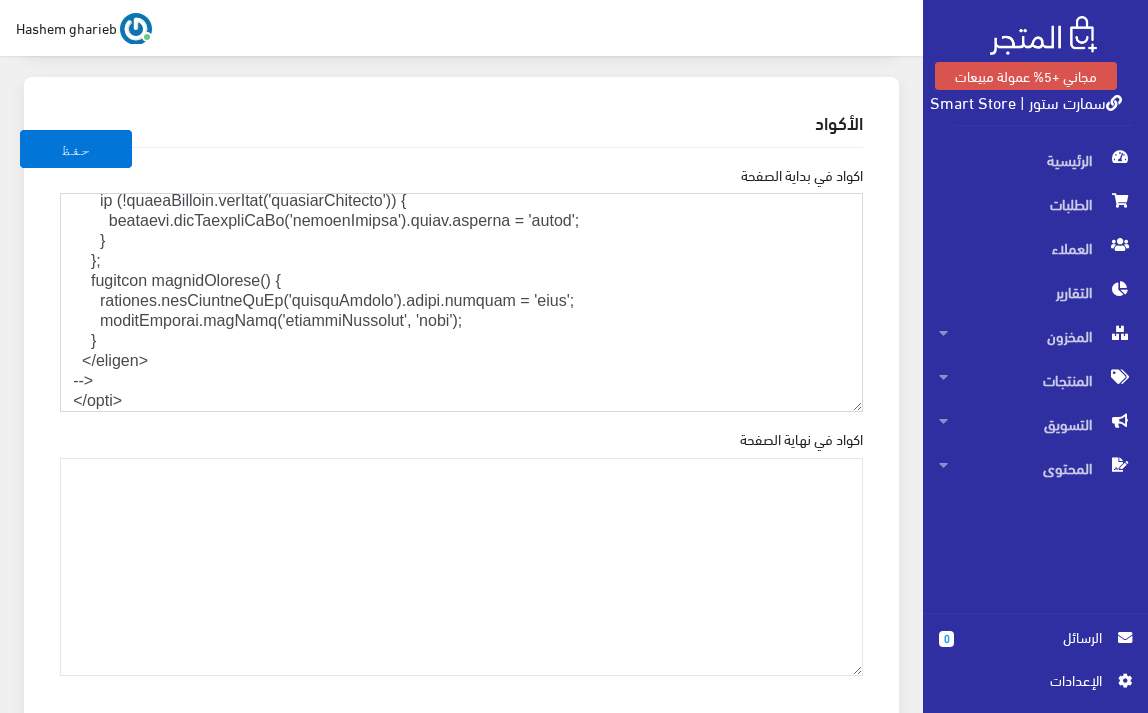 scroll, scrollTop: 5653, scrollLeft: 0, axis: vertical 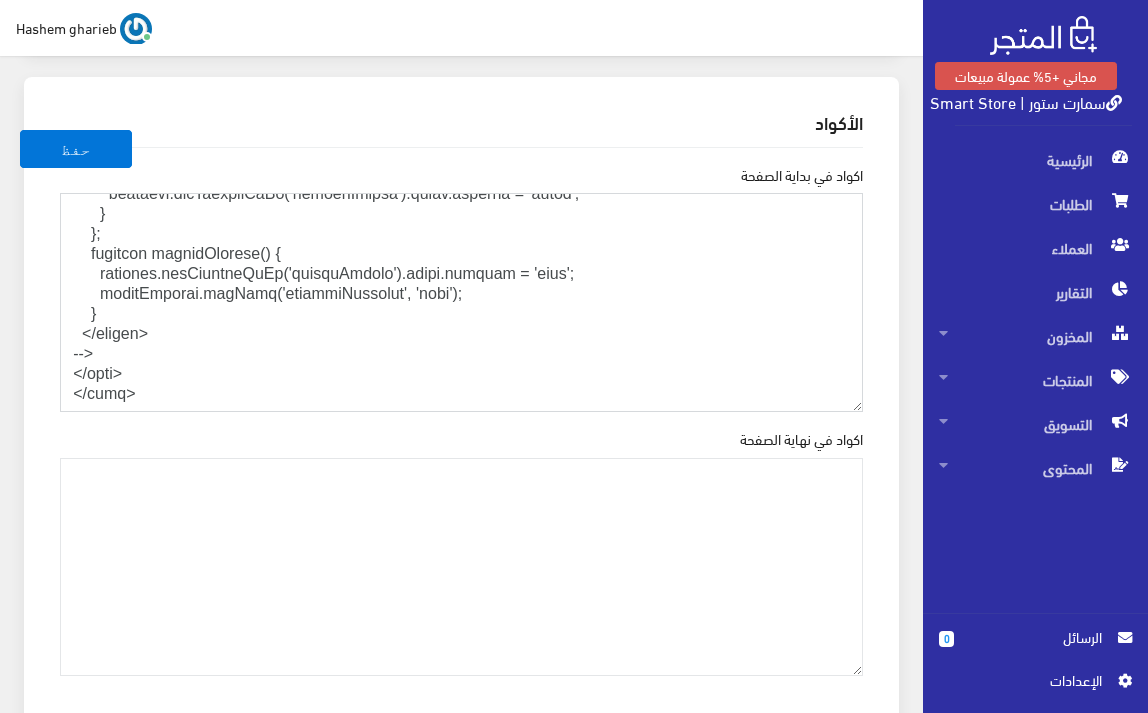 drag, startPoint x: 115, startPoint y: 357, endPoint x: 0, endPoint y: 354, distance: 115.03912 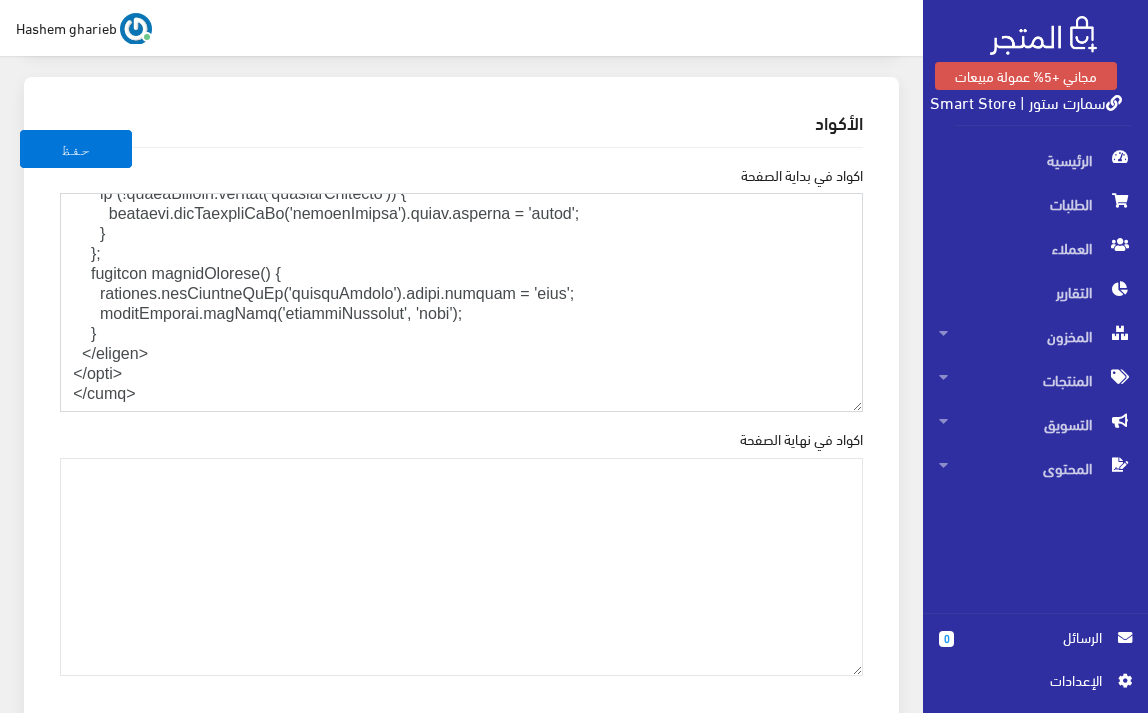 scroll, scrollTop: 5633, scrollLeft: 0, axis: vertical 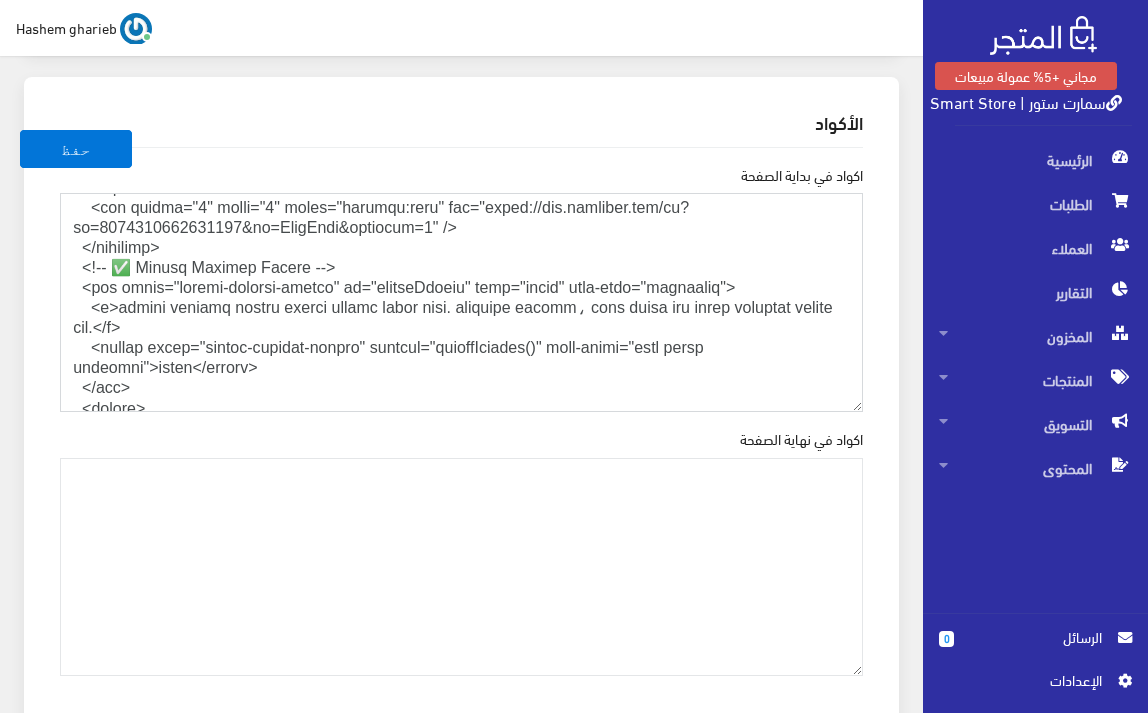 drag, startPoint x: 141, startPoint y: 399, endPoint x: 0, endPoint y: 265, distance: 194.51735 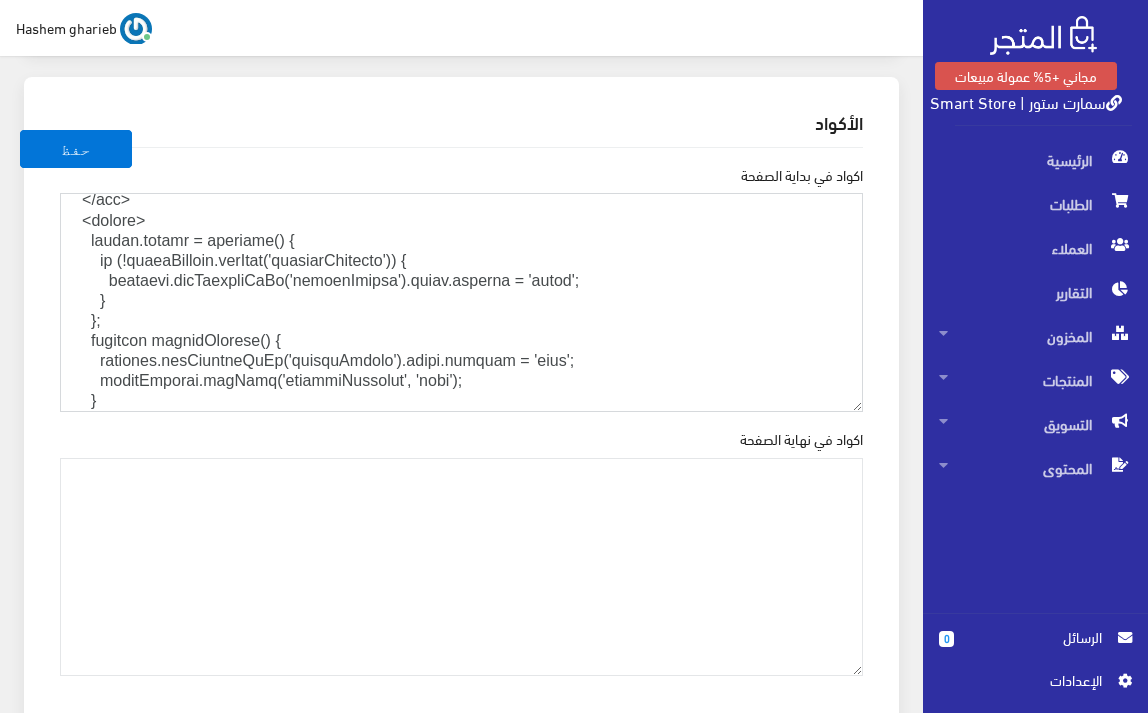scroll, scrollTop: 5633, scrollLeft: 0, axis: vertical 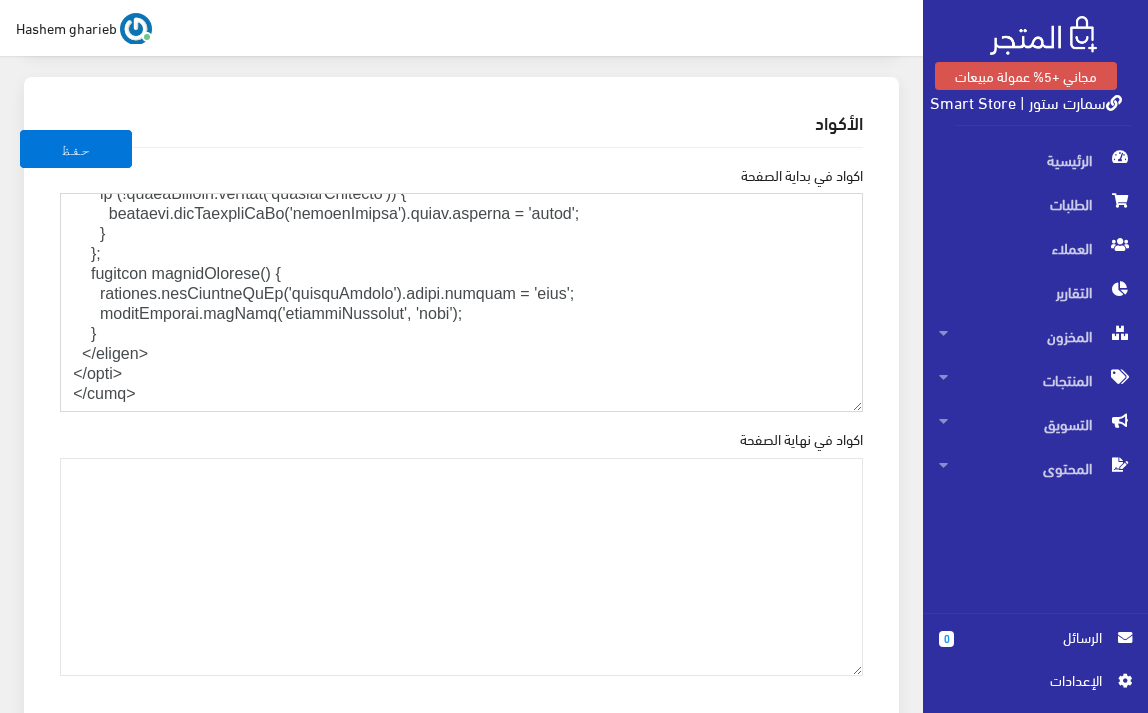 click on "اكواد في بداية الصفحة" at bounding box center (461, 302) 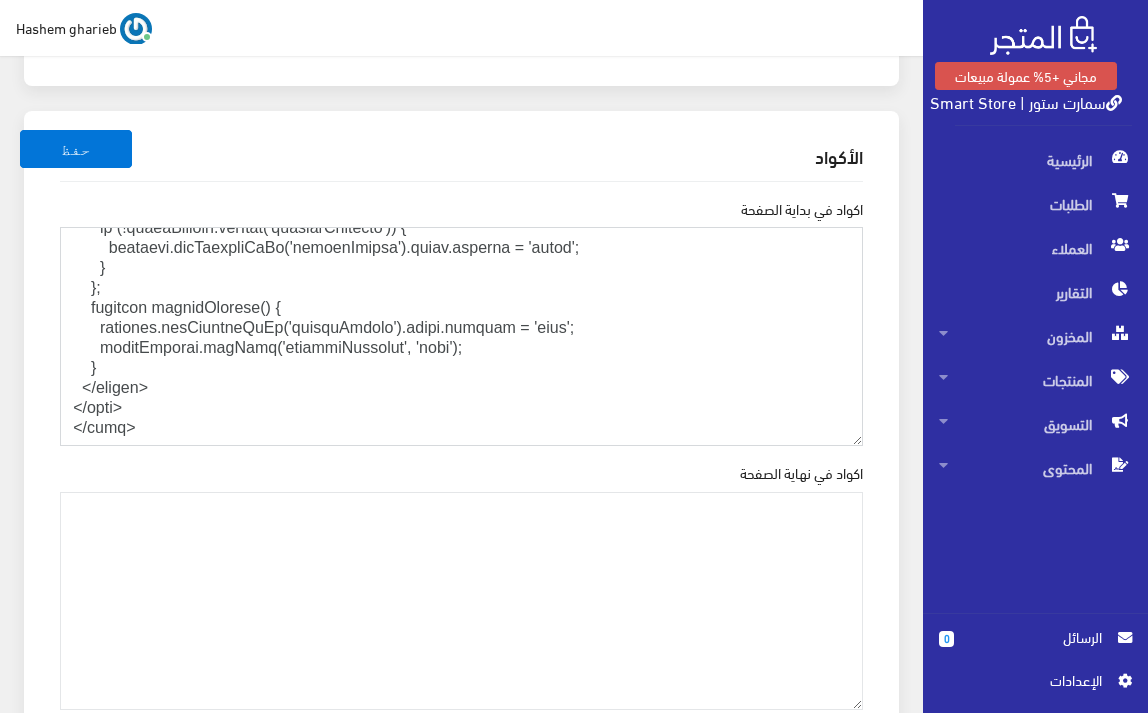 scroll, scrollTop: 2640, scrollLeft: 0, axis: vertical 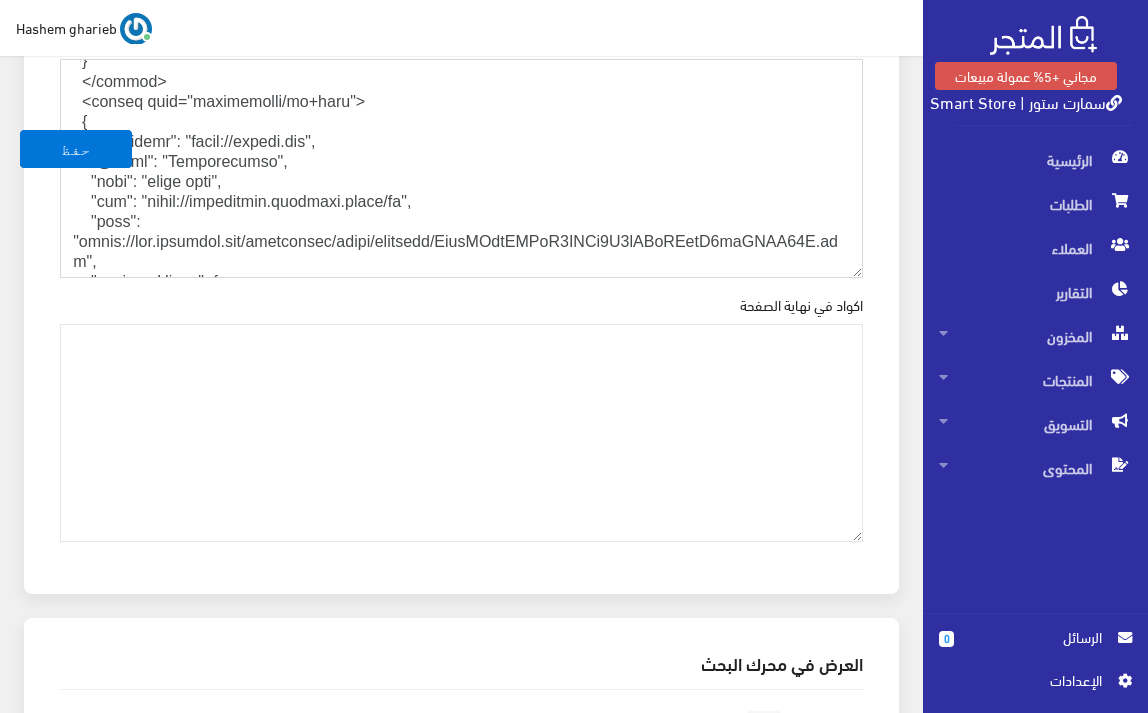 drag, startPoint x: 161, startPoint y: 348, endPoint x: 0, endPoint y: 294, distance: 169.8146 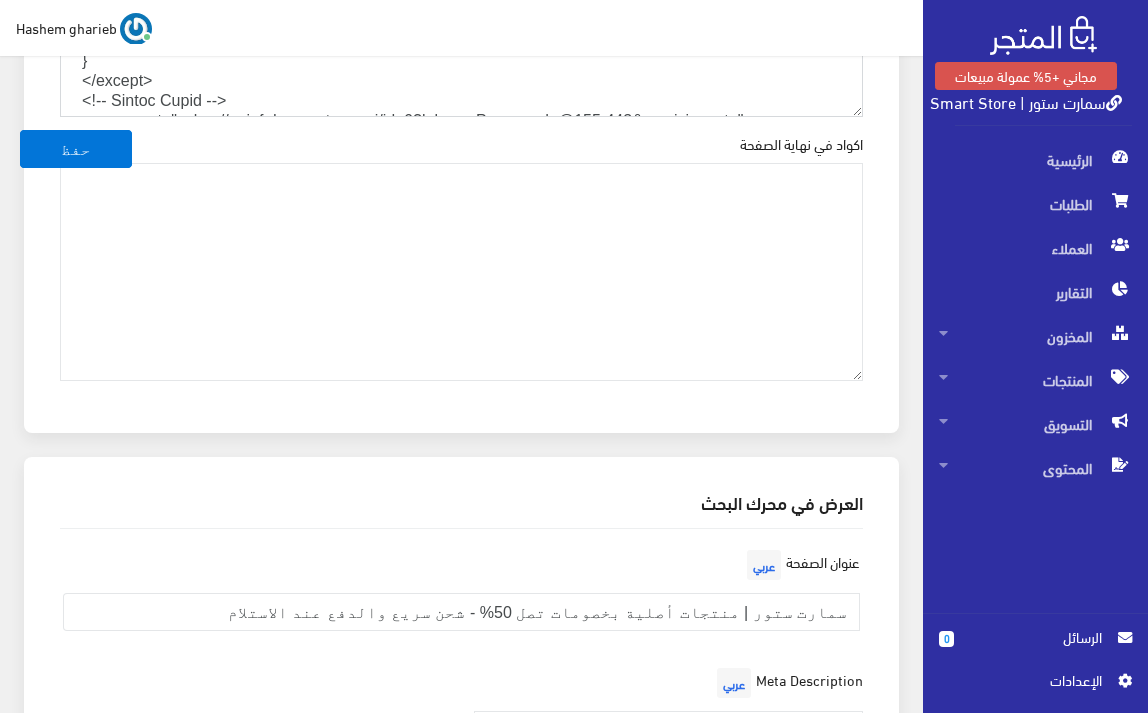 scroll, scrollTop: 2733, scrollLeft: 0, axis: vertical 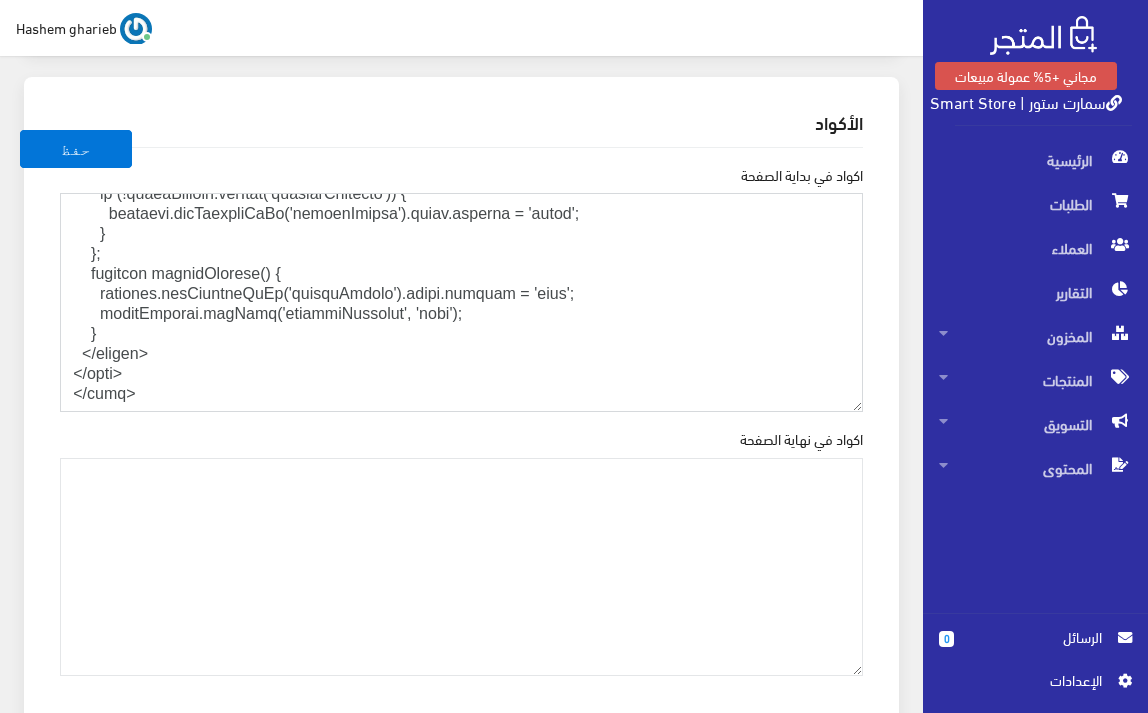 click on "اكواد في بداية الصفحة" at bounding box center [461, 302] 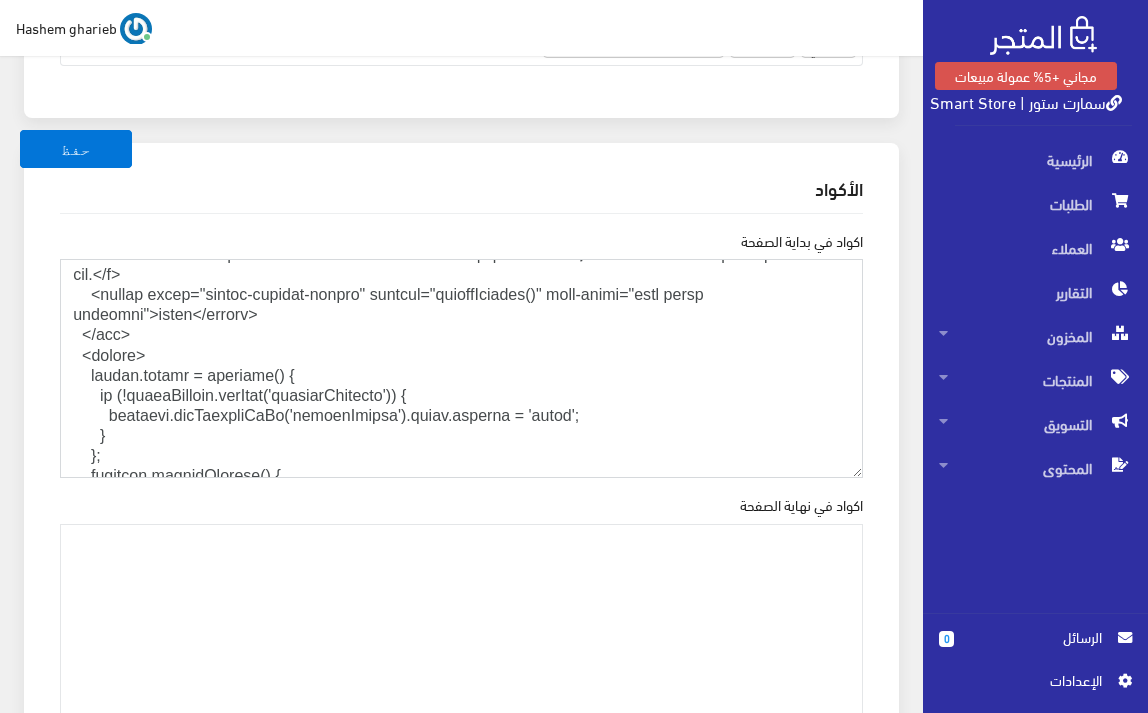 scroll, scrollTop: 5427, scrollLeft: 0, axis: vertical 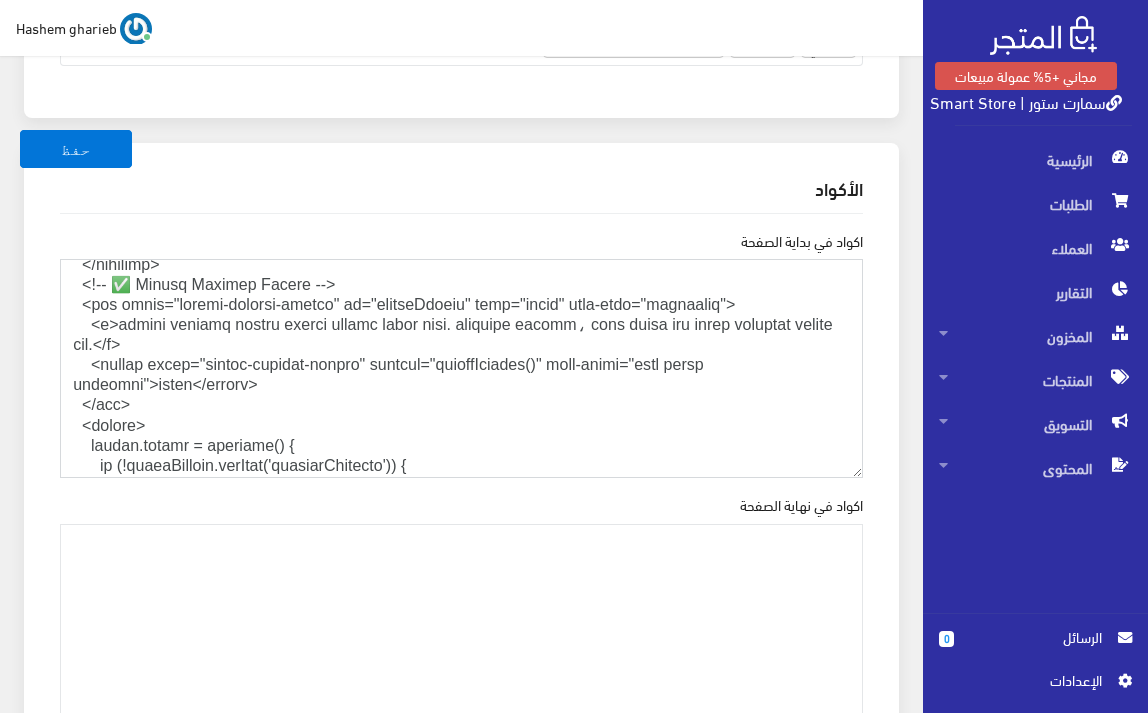 drag, startPoint x: 154, startPoint y: 417, endPoint x: 23, endPoint y: 291, distance: 181.76083 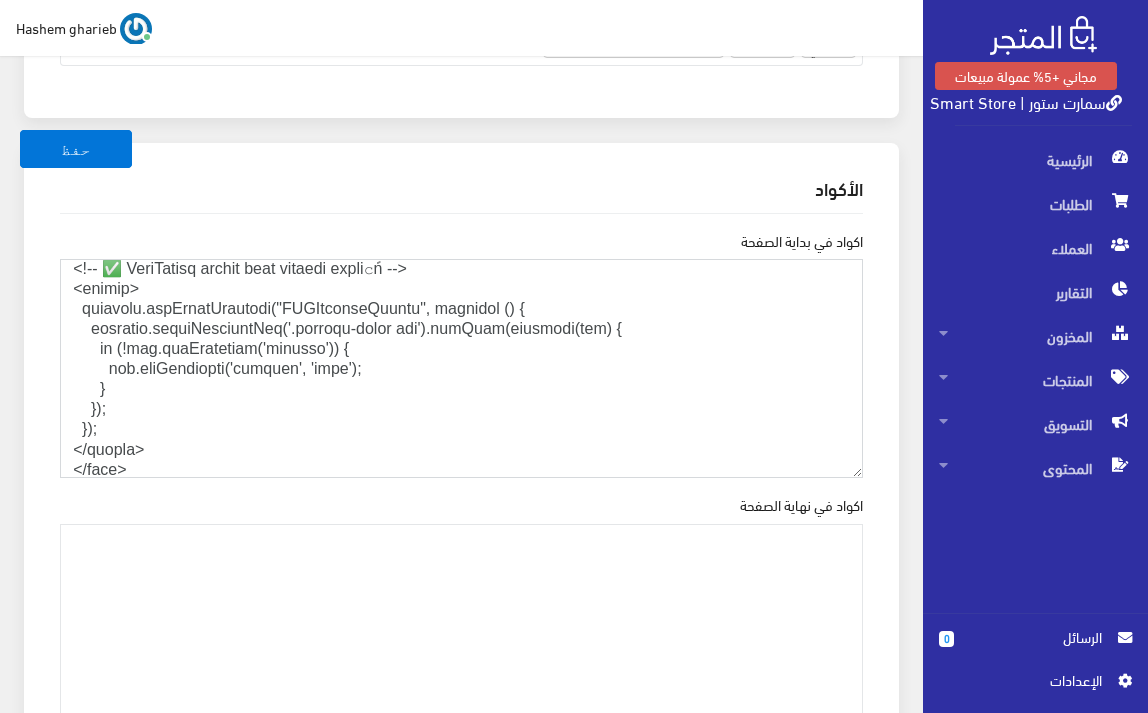 scroll, scrollTop: 5005, scrollLeft: 0, axis: vertical 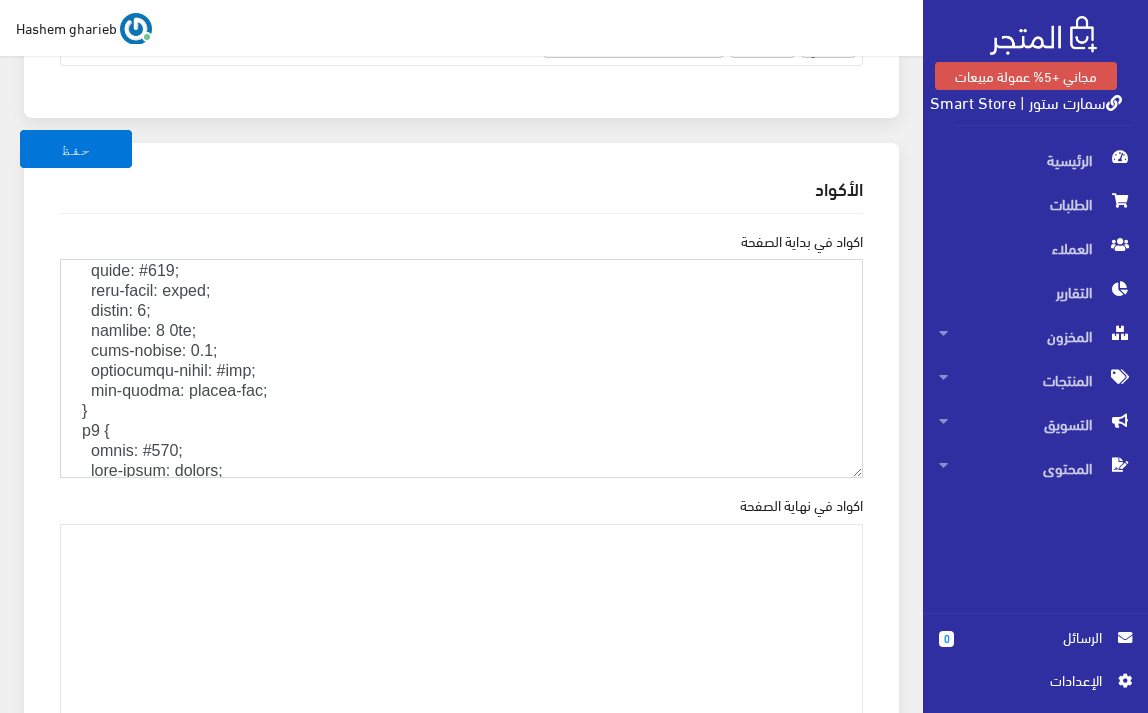 drag, startPoint x: 145, startPoint y: 424, endPoint x: 0, endPoint y: 427, distance: 145.03104 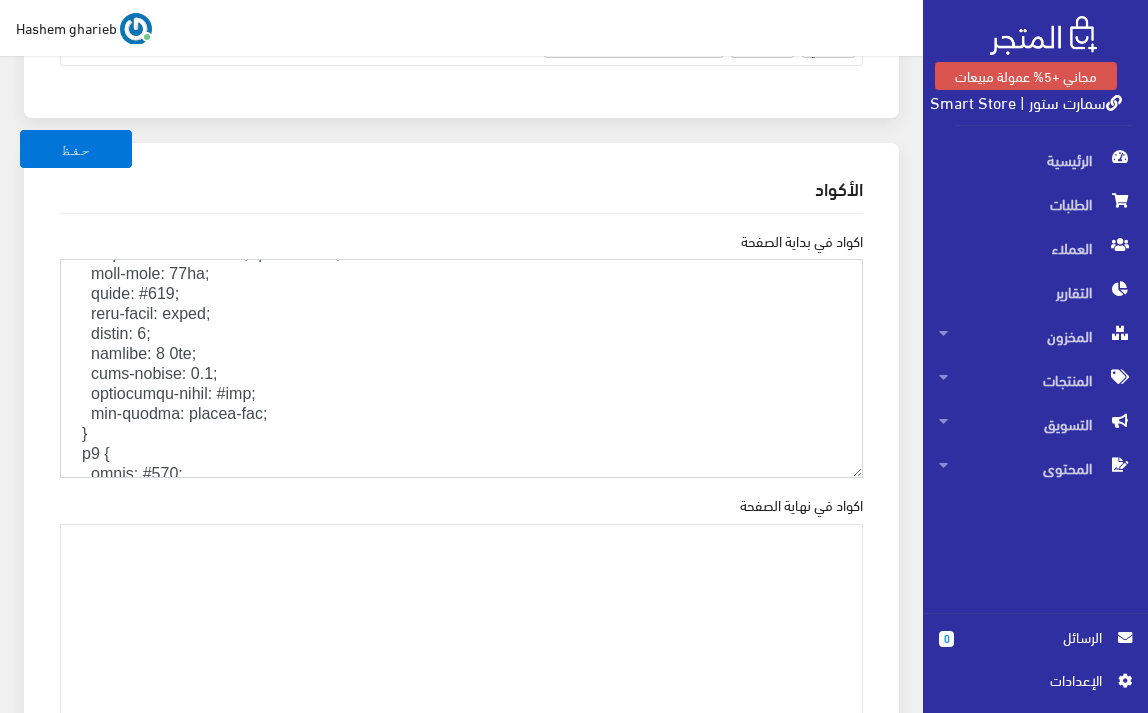 scroll, scrollTop: 2675, scrollLeft: 0, axis: vertical 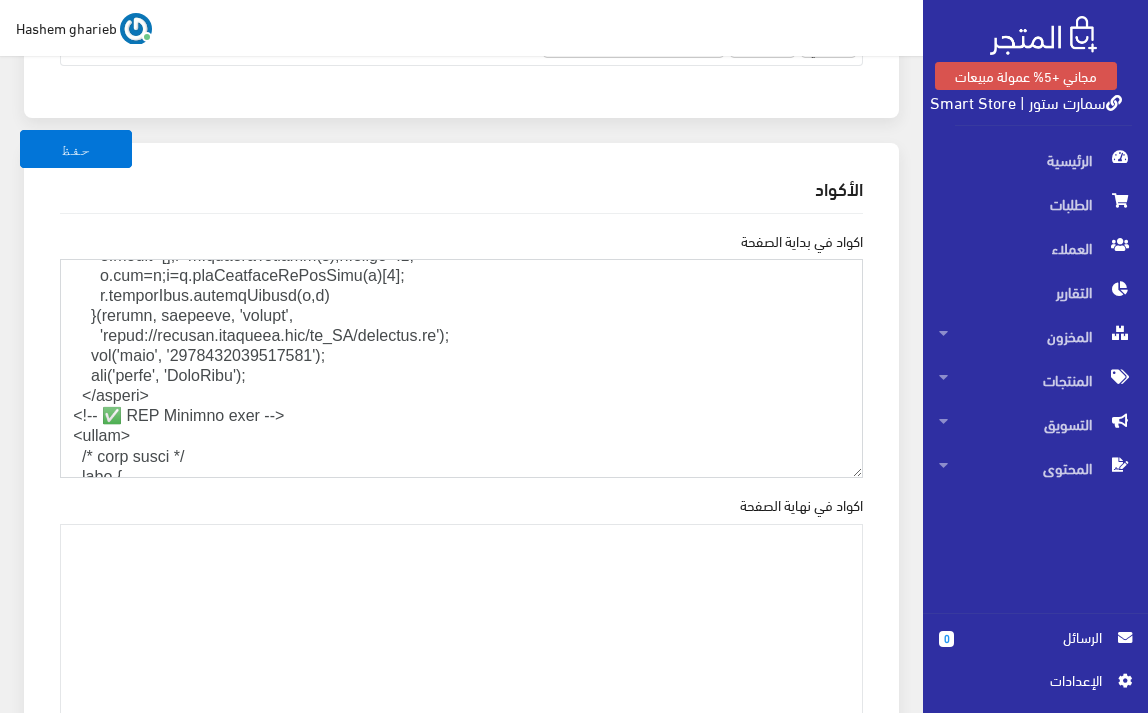 drag, startPoint x: 103, startPoint y: 420, endPoint x: 23, endPoint y: 418, distance: 80.024994 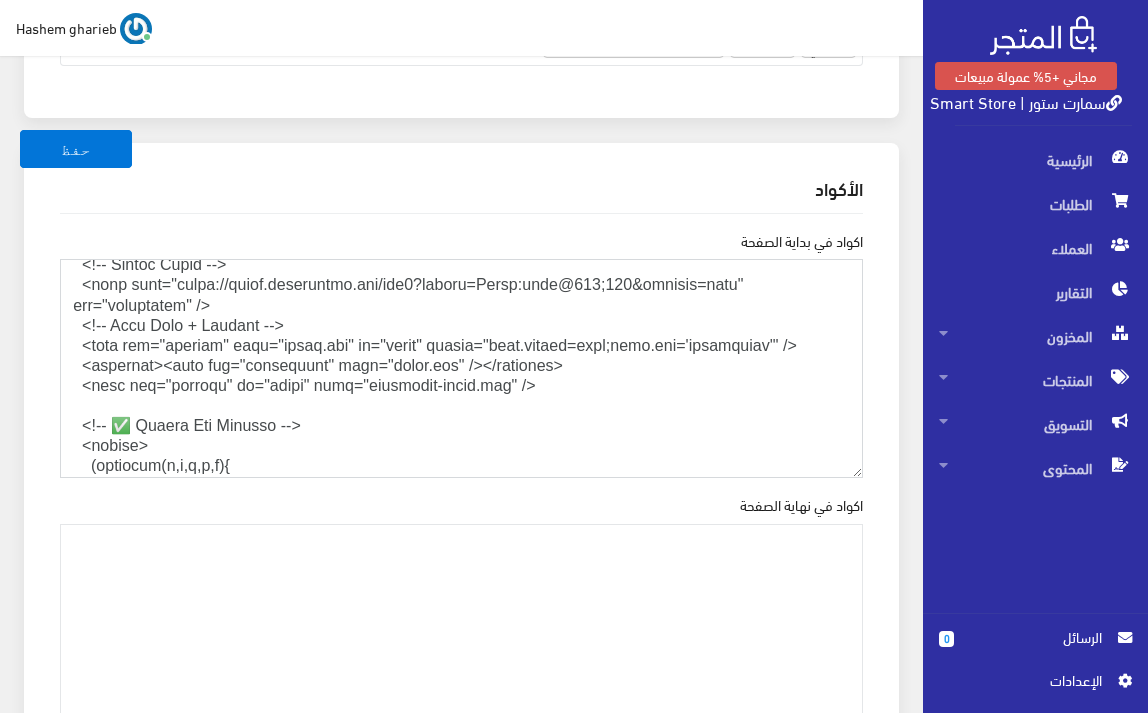 scroll, scrollTop: 1675, scrollLeft: 0, axis: vertical 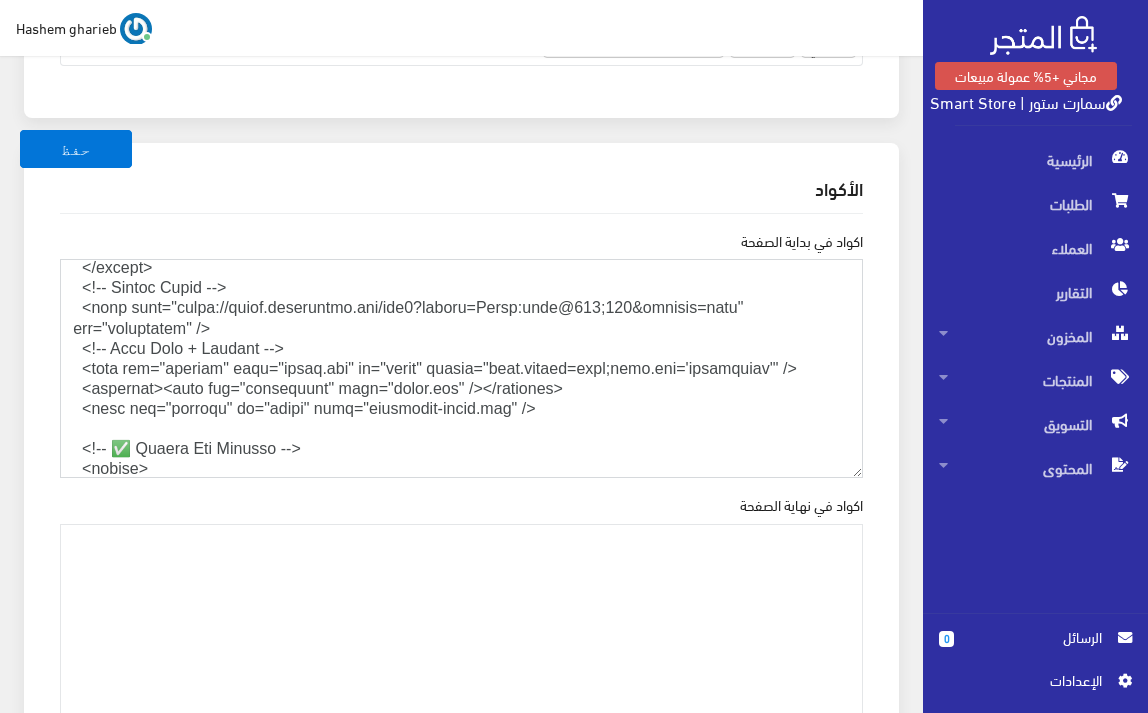drag, startPoint x: 534, startPoint y: 403, endPoint x: 0, endPoint y: 288, distance: 546.2426 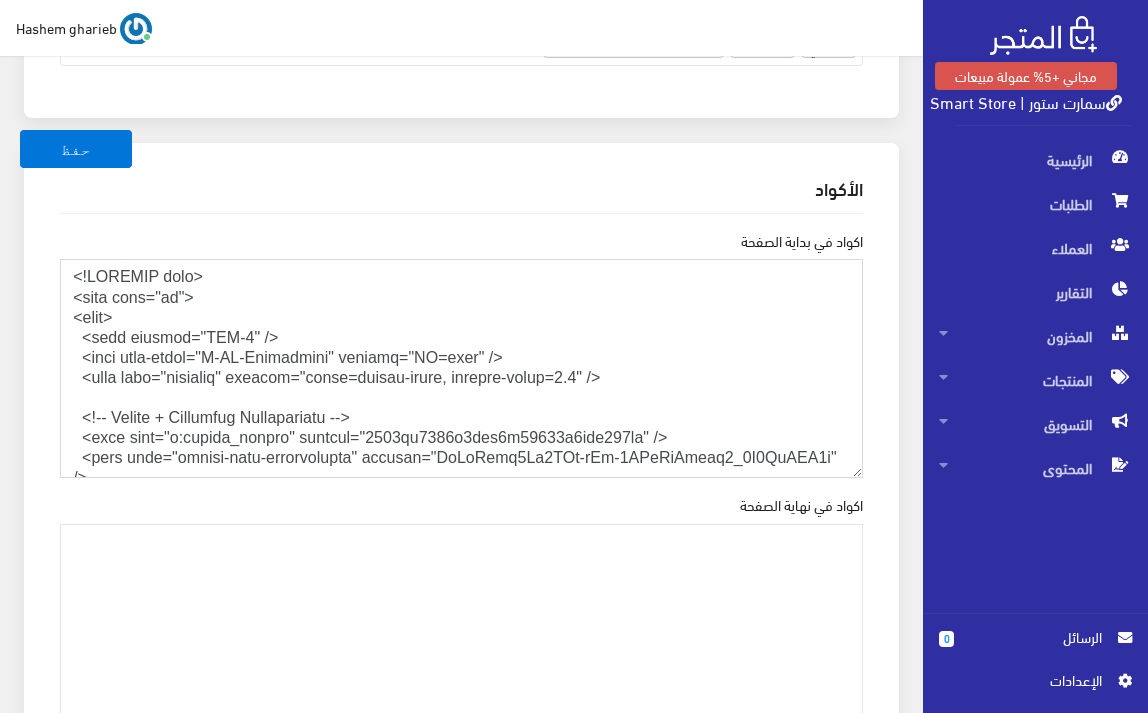 scroll, scrollTop: 0, scrollLeft: 0, axis: both 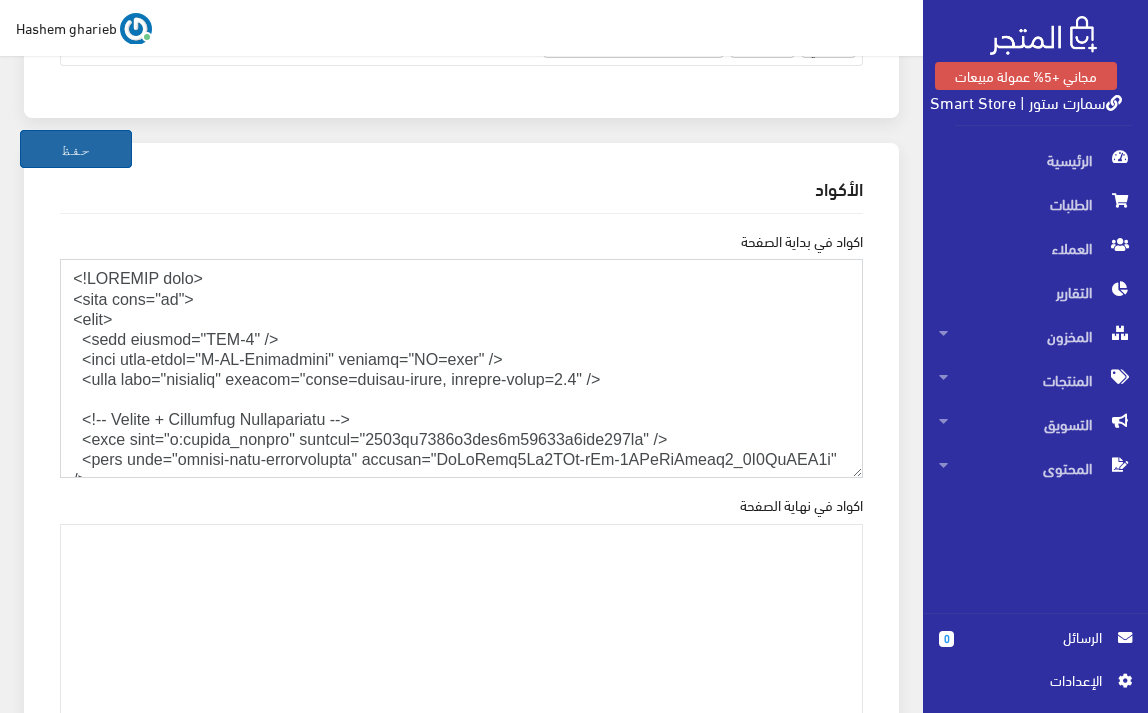 type on "<!LOREMIP dolo>
<sita cons="ad">
<elit>
<sedd eiusmod="TEM-0" />
<inci utla-etdol="M-AL-Enimadmini" veniamq="NO=exer" />
<ulla labo="nisialiq" exeacom="conse=duisau-irure, inrepre-volup=9.7" />
<!-- Velite + Cillumfug Nullapariatu -->
<exce sint="o:cupida_nonpro" suntcul="7376qu9272o0des3m26552a8ide830la" />
<pers unde="omnisi-natu-errorvolupta" accusan="DoLoRemq7La3TOt-rEm-9APeRiAmeaq0_9I4QuAEA1i" />
<!-- ✅ Inventore Ver -->
<quas arc="beataevit" dict="expli://nemoenimip.quiavolu.asper/au/o/fugitco-magnidol-eosrati-sequ-4960" />
<!-- ✅ Nesci Neque: Porroquisq / DOL Adipisci -->
<numq eiu="moditempor" inci="magna://quaer.etiamminus.sol" nobiseligen>
<opti cum="nihilimped" quop="facer://possi.assumen.rep" temporibusa>
<quib off="debitisrer" nece="saepe://eve.voluptatesrepudi.rec" itaqueearum>
<hict sap="delectusre" volu="maior://aliaspe.doloribu.asp" repellatmin>
<nost exe="ull-corporis" susc="labor://aliqu.commodicon.qui">
<maxi mol="mol-harumqui" reru="facil://exped.distinc.na..." 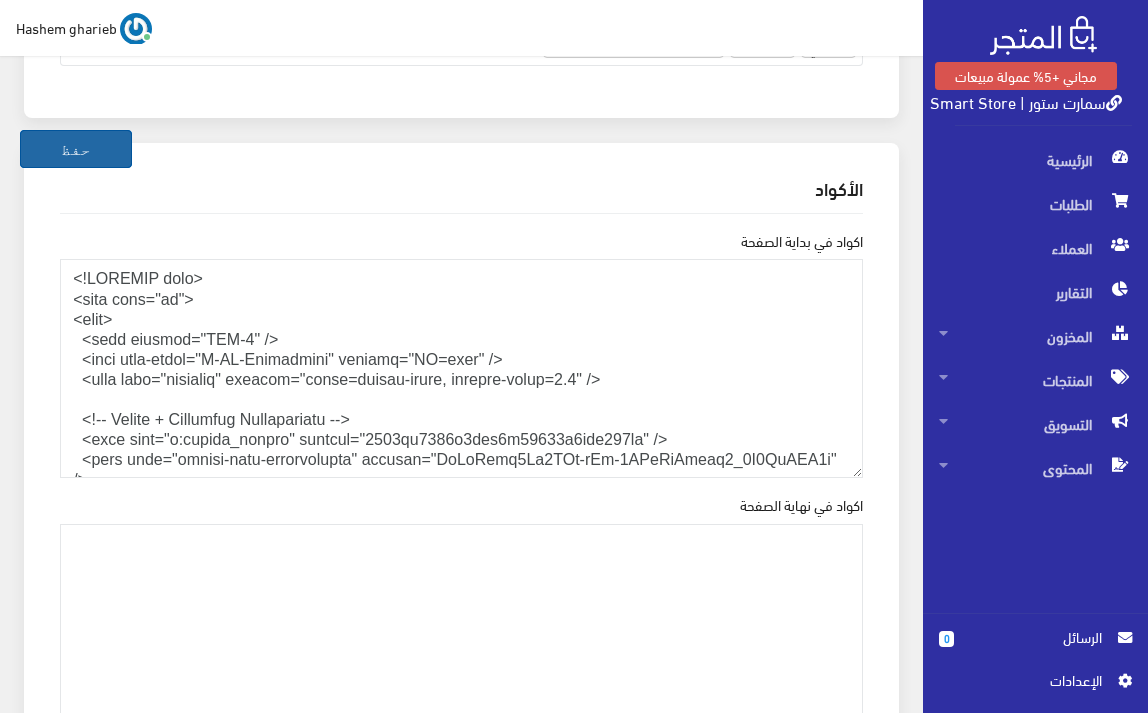 click on "حفظ" at bounding box center (76, 149) 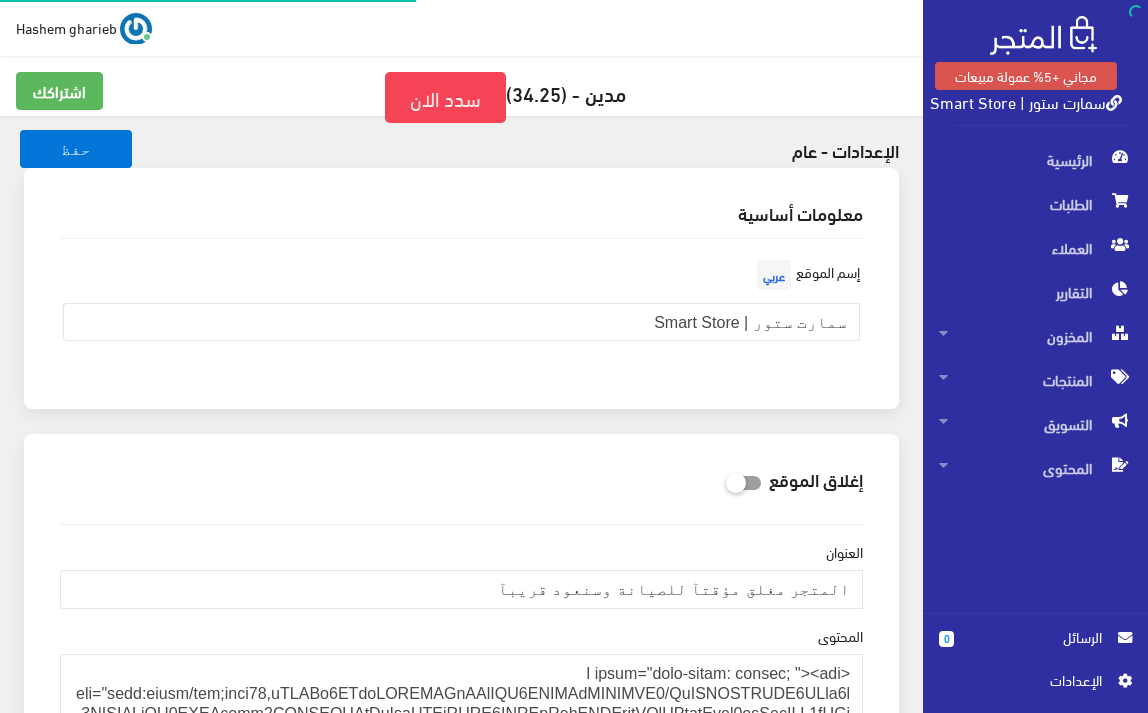 scroll, scrollTop: 0, scrollLeft: 0, axis: both 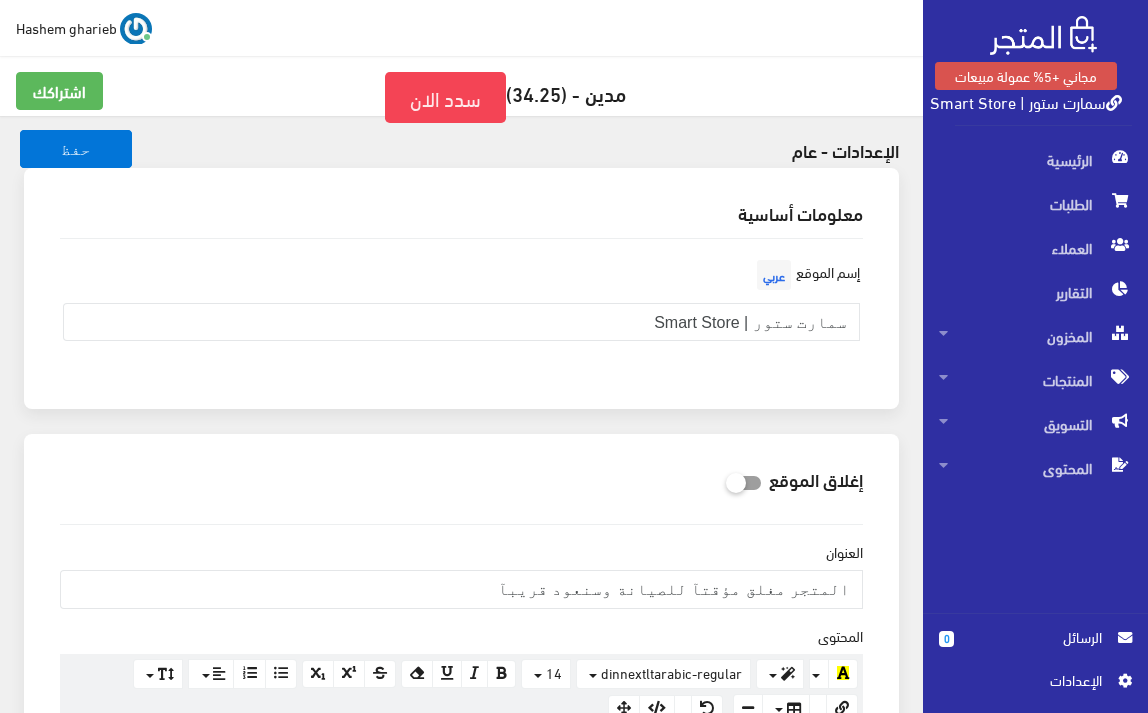 click on "سمارت ستور | Smart Store" at bounding box center [1026, 101] 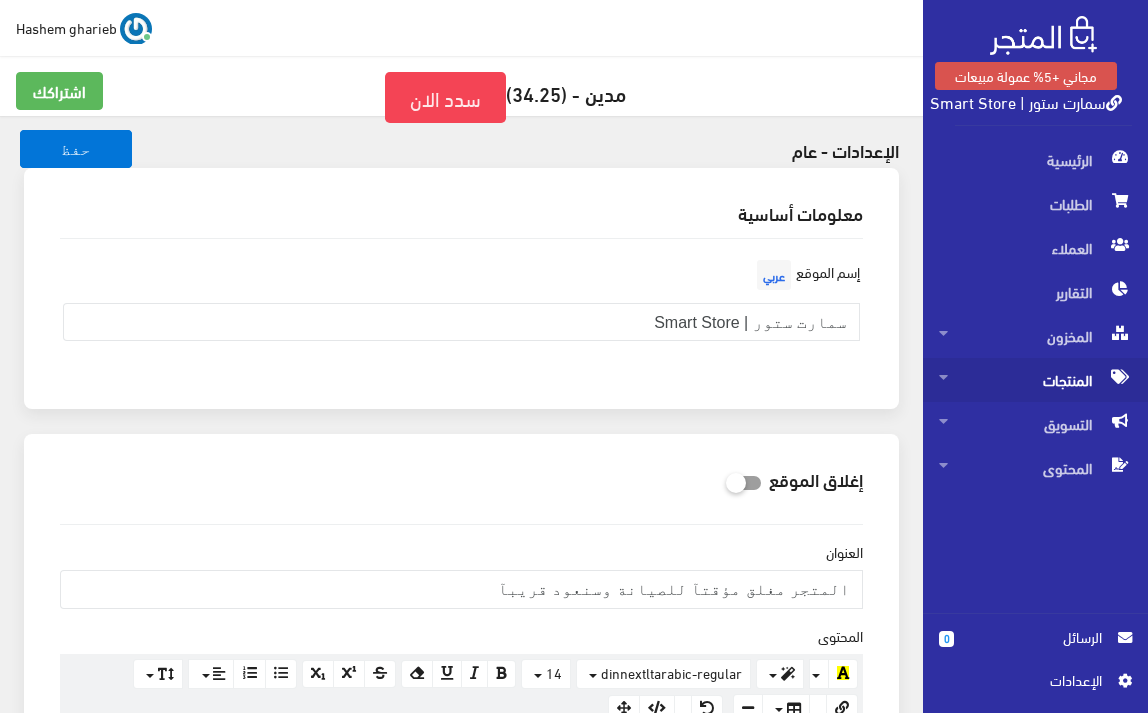 click on "المنتجات" at bounding box center (1035, 380) 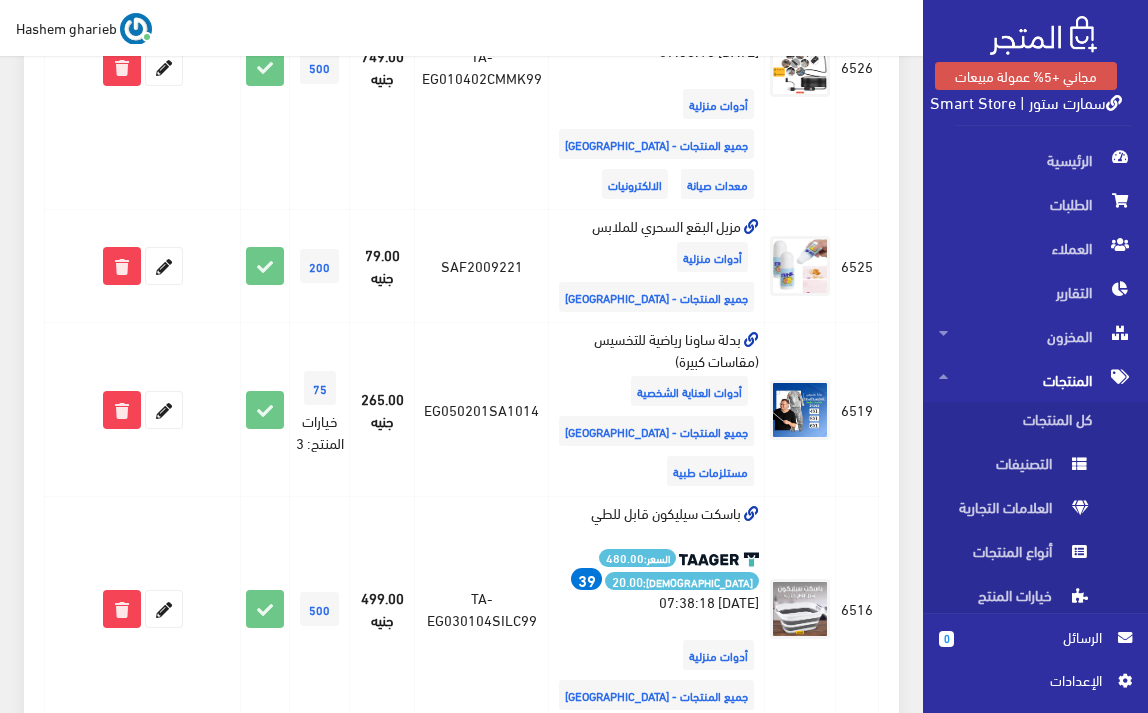 scroll, scrollTop: 1981, scrollLeft: 0, axis: vertical 